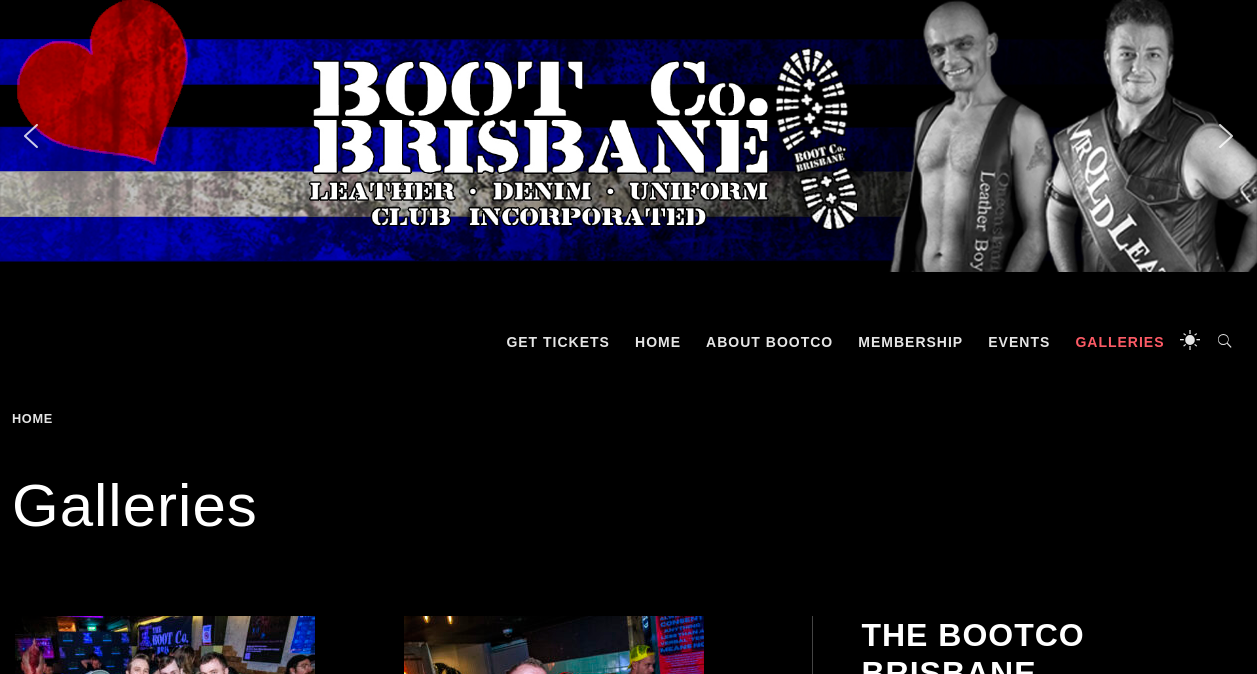 scroll, scrollTop: 0, scrollLeft: 0, axis: both 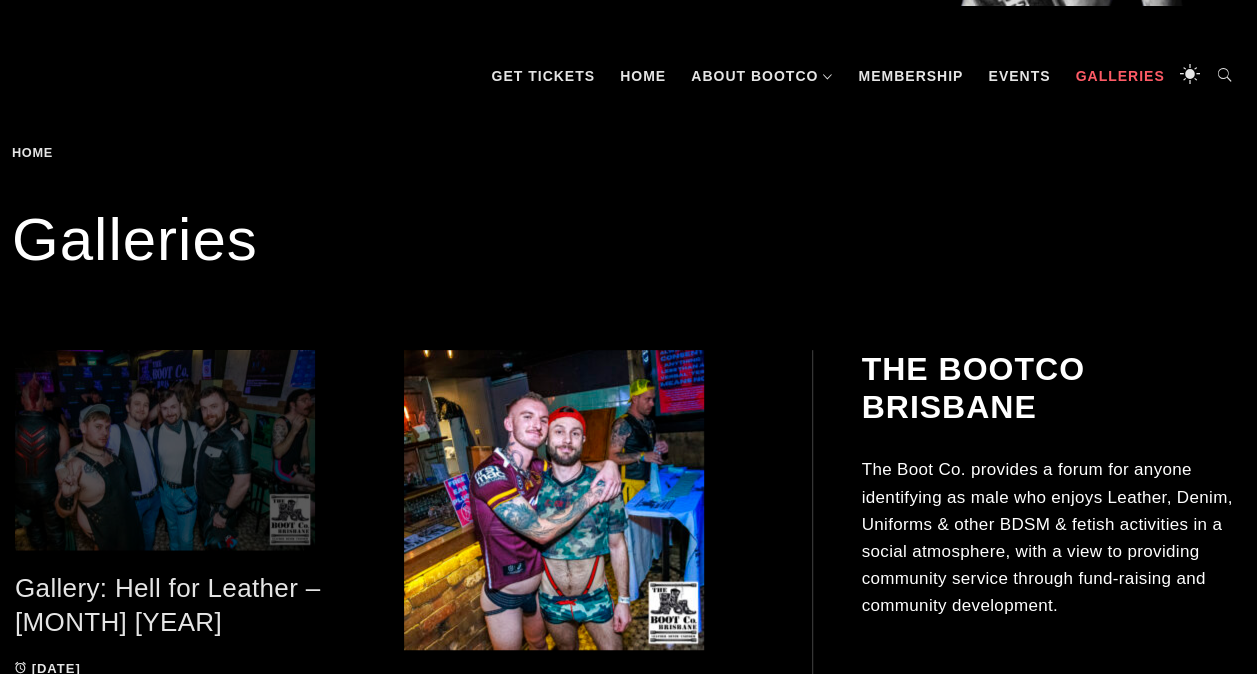 click at bounding box center [194, 450] 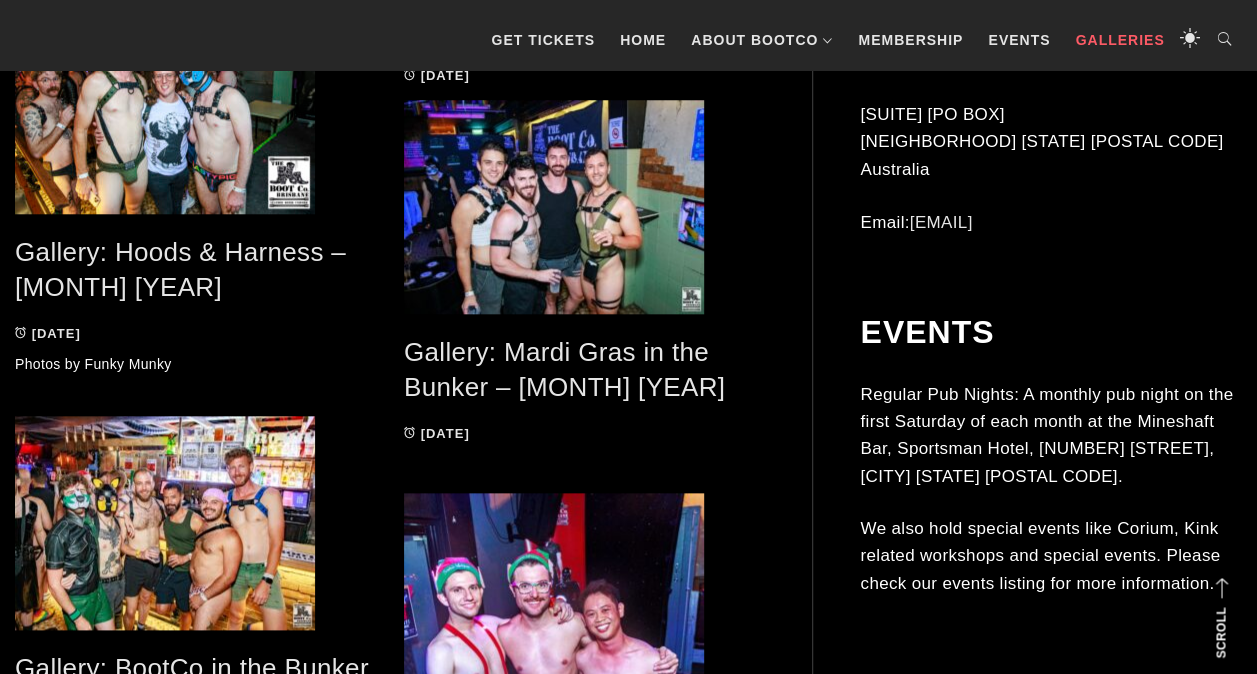 scroll, scrollTop: 266, scrollLeft: 0, axis: vertical 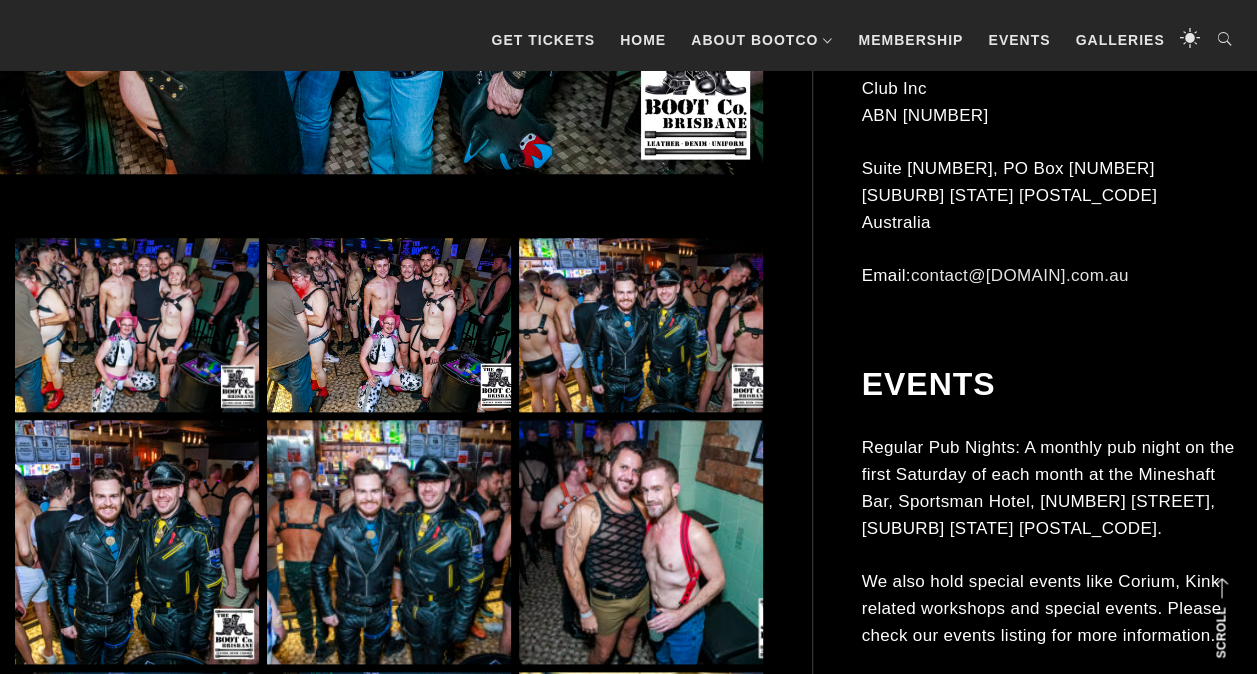 click at bounding box center [137, 325] 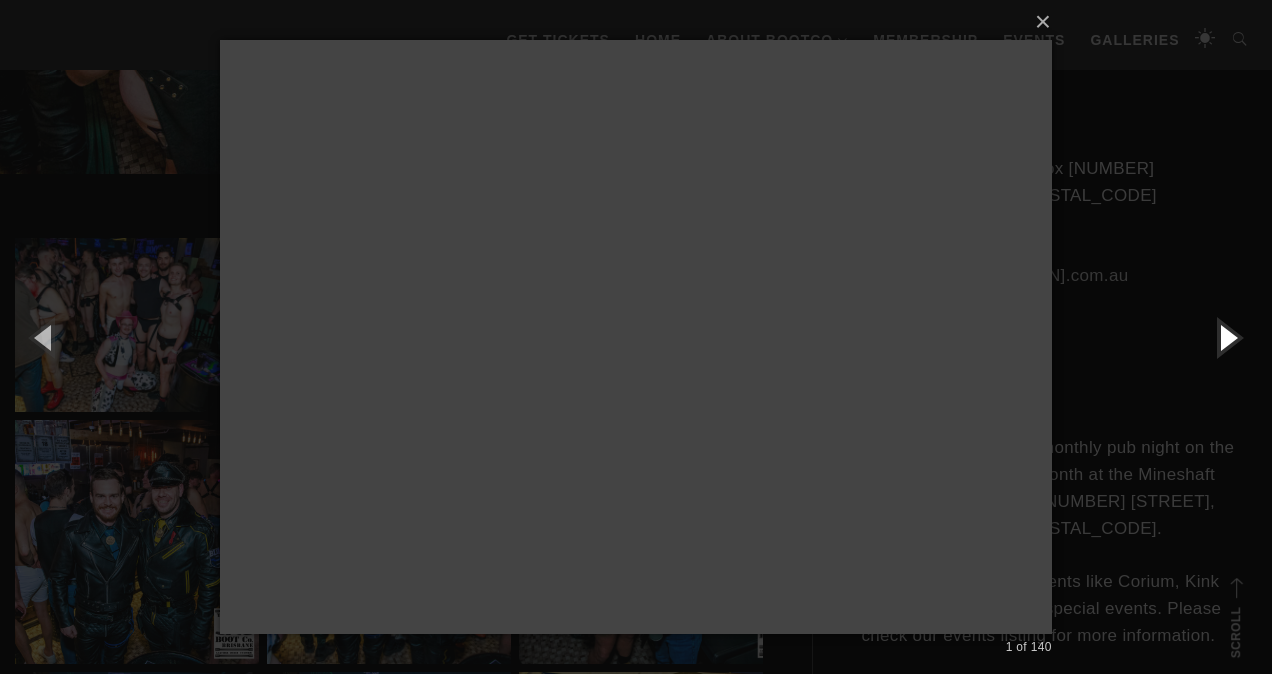 click at bounding box center [1227, 337] 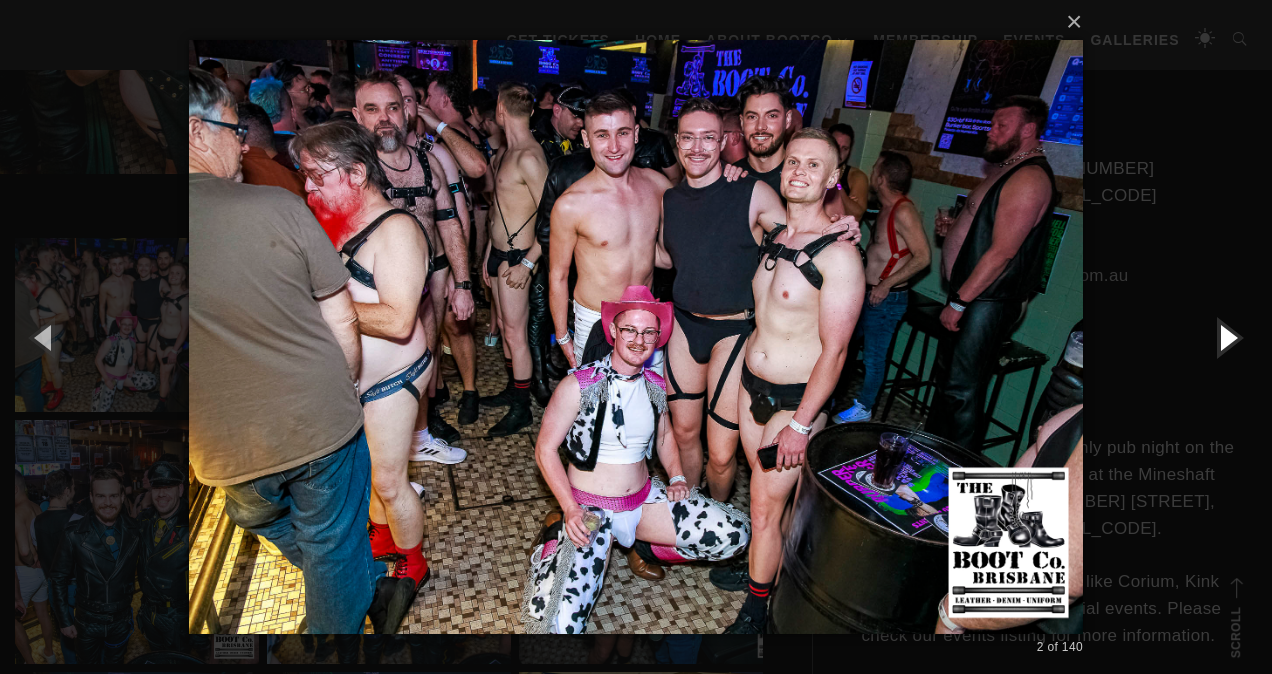 click at bounding box center [1227, 337] 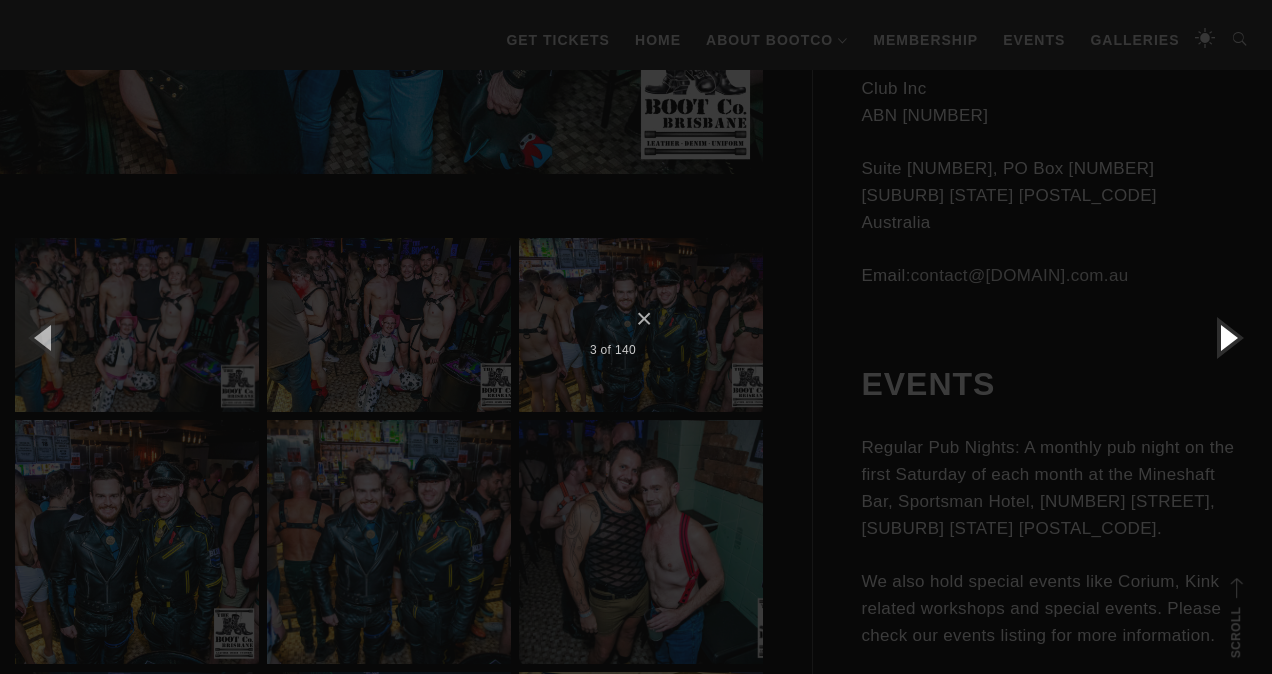 click at bounding box center [1227, 337] 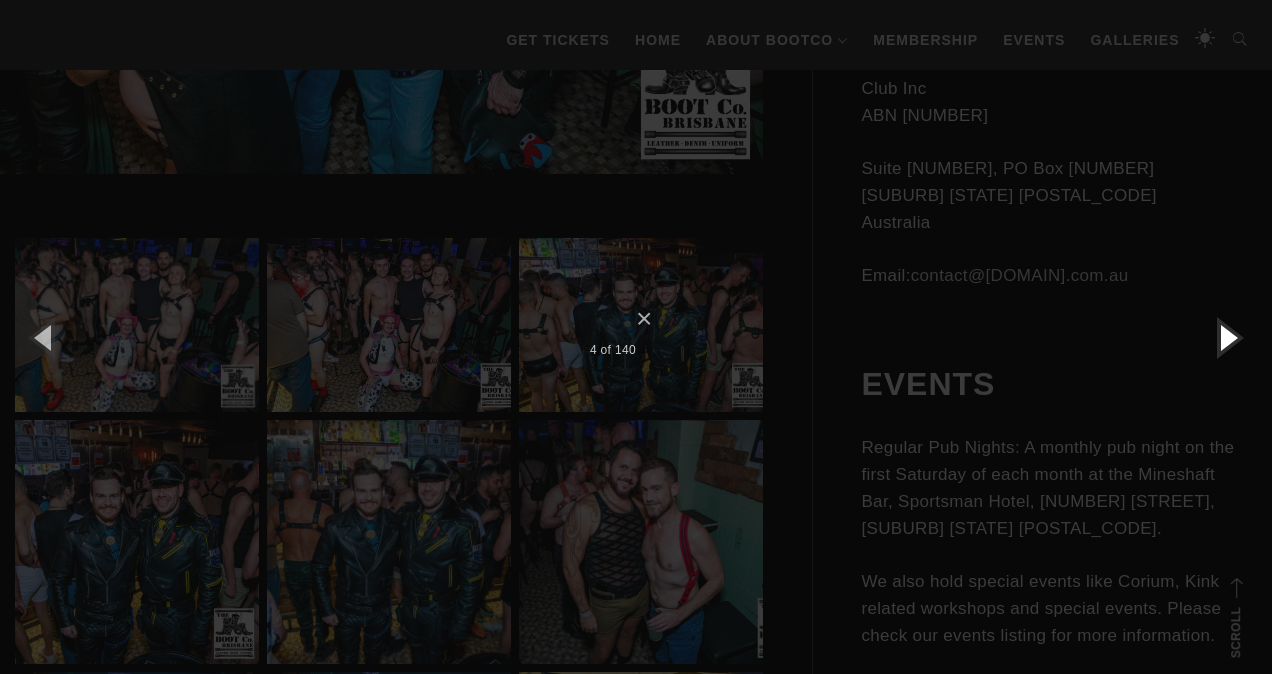 click at bounding box center (1227, 337) 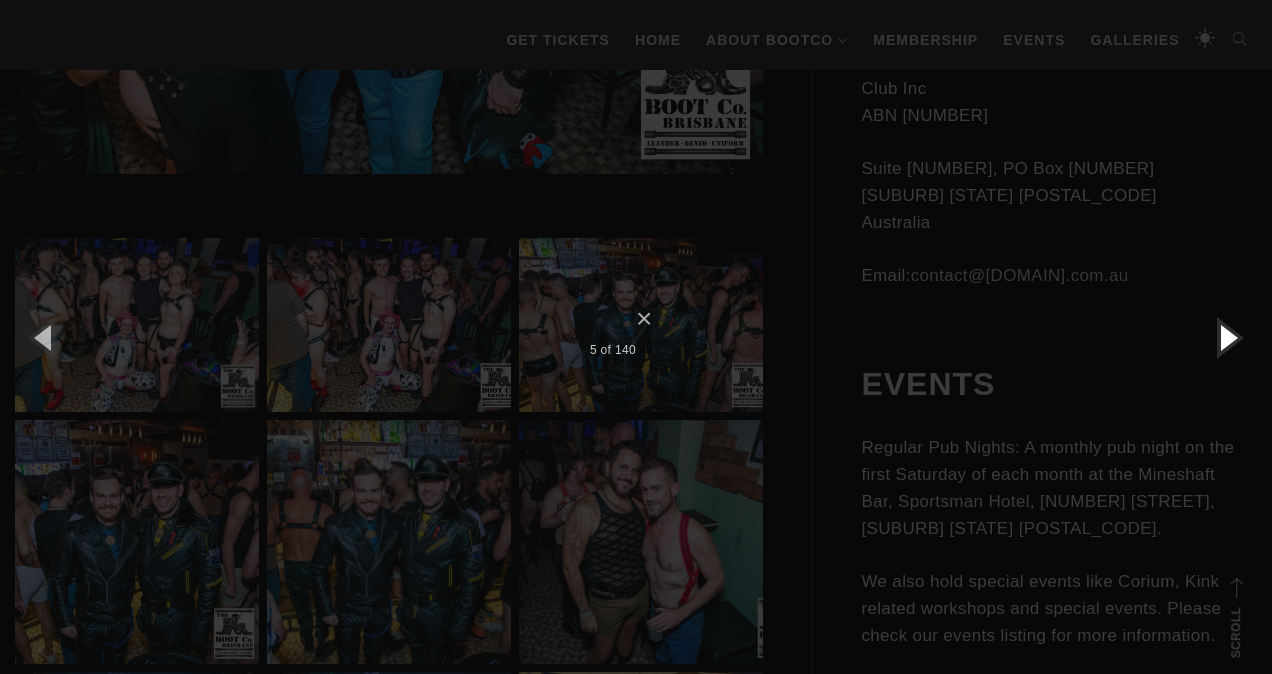 click at bounding box center [1227, 337] 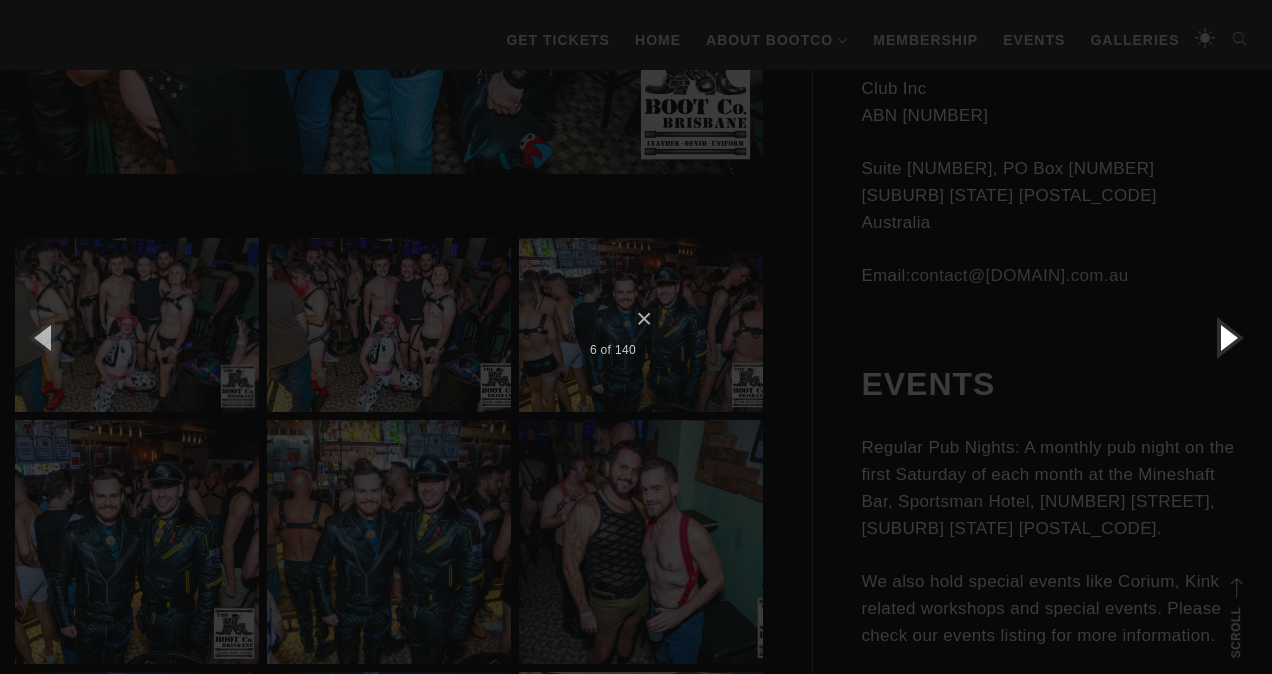 click at bounding box center (1227, 337) 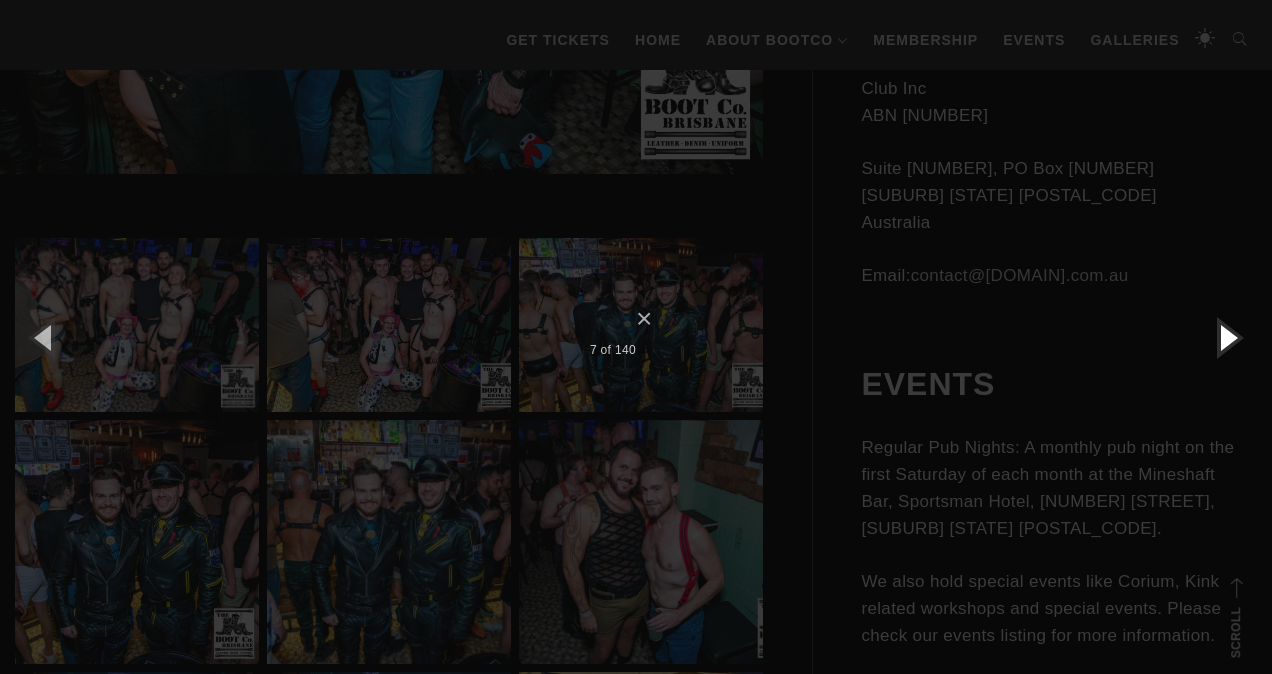 click at bounding box center (1227, 337) 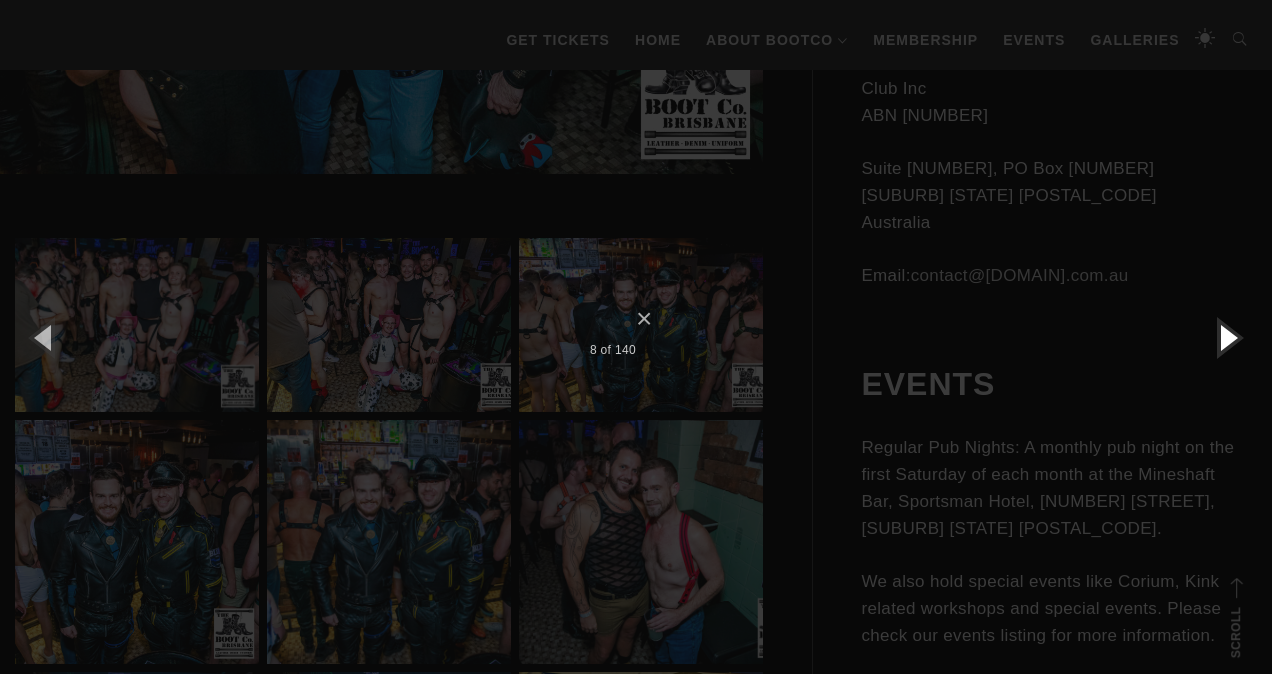 click at bounding box center [1227, 337] 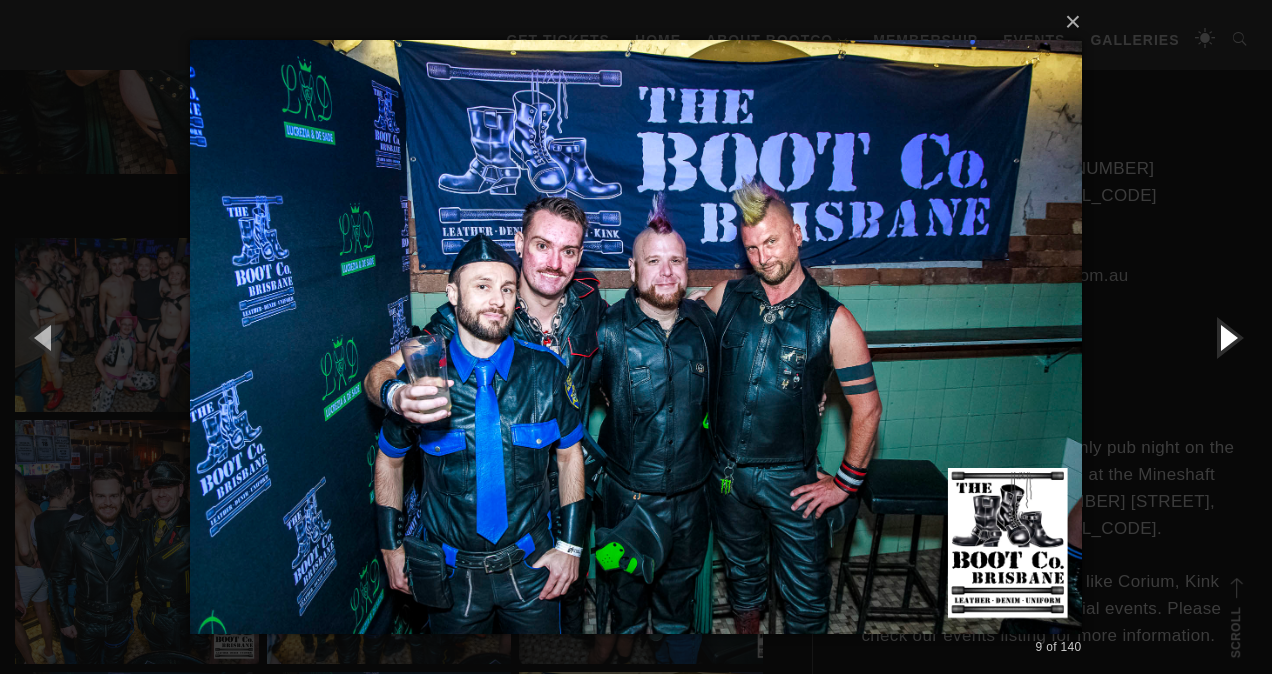click at bounding box center (1227, 337) 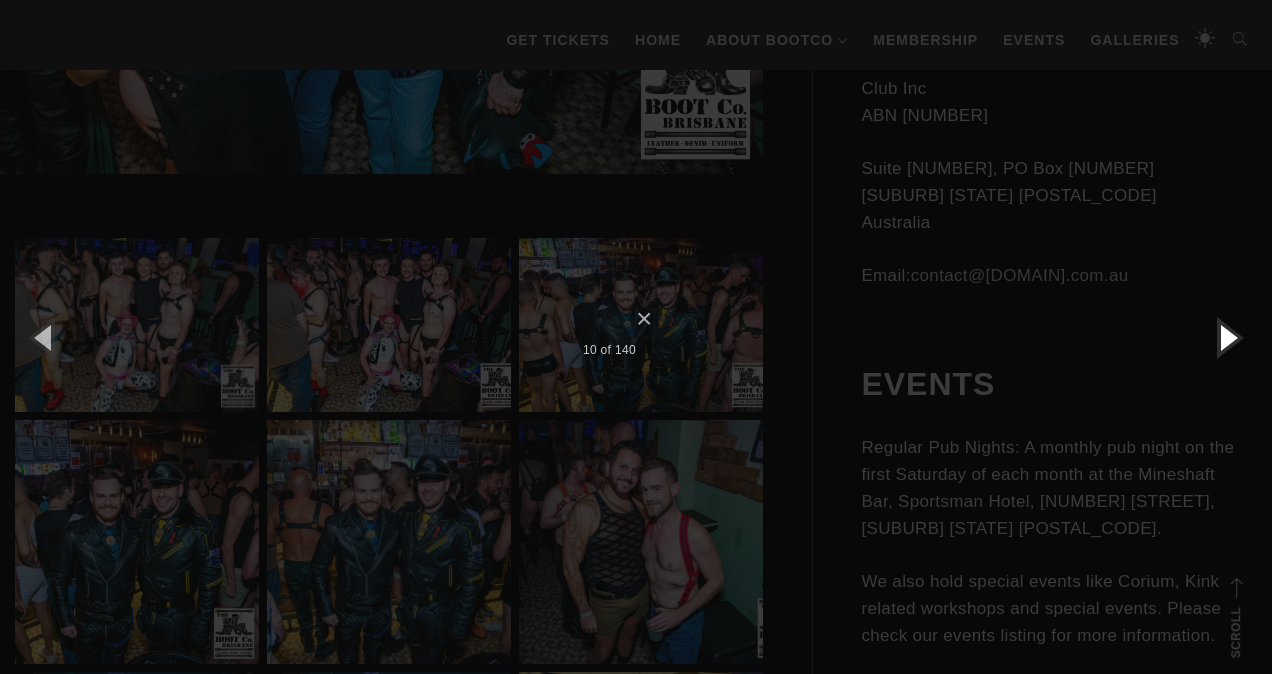 click at bounding box center (1227, 337) 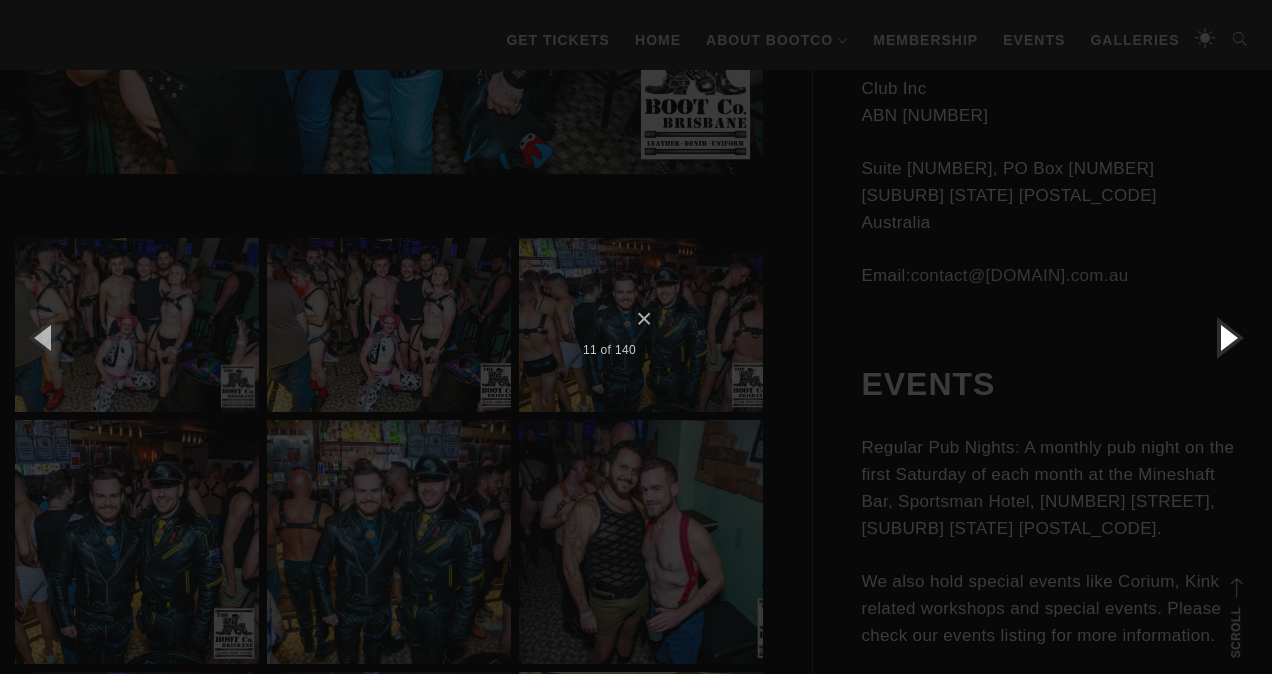 click at bounding box center (1227, 337) 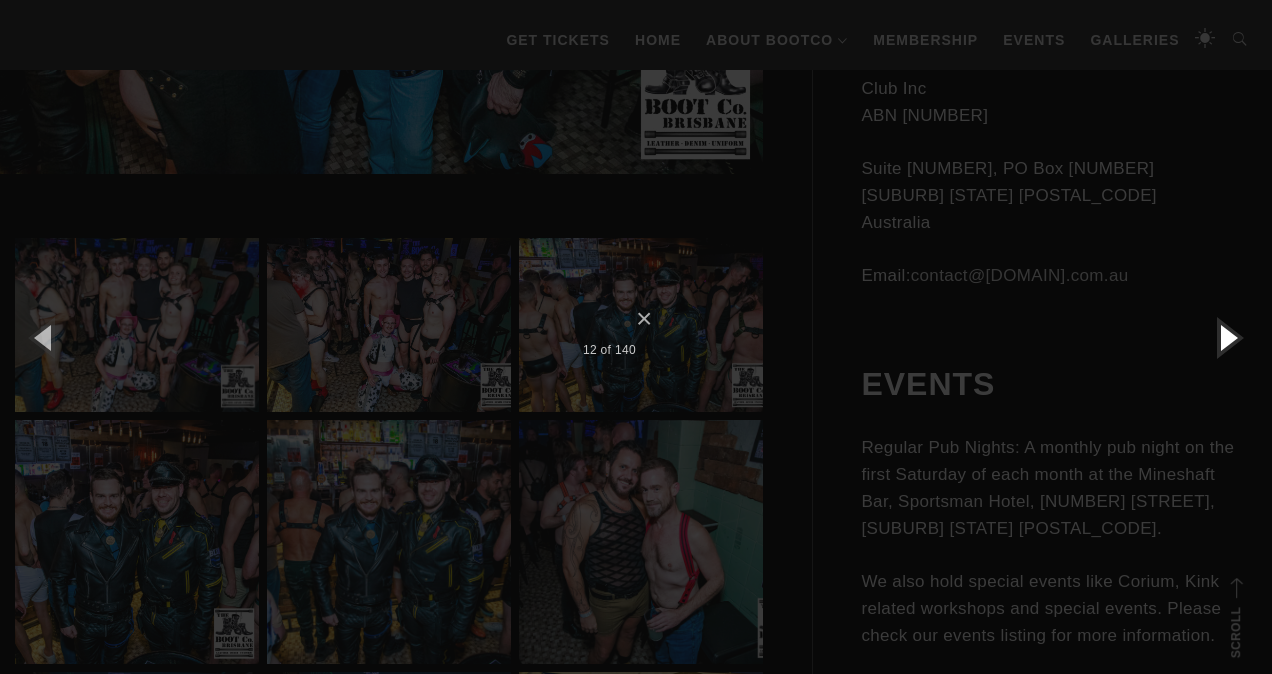 click at bounding box center [1227, 337] 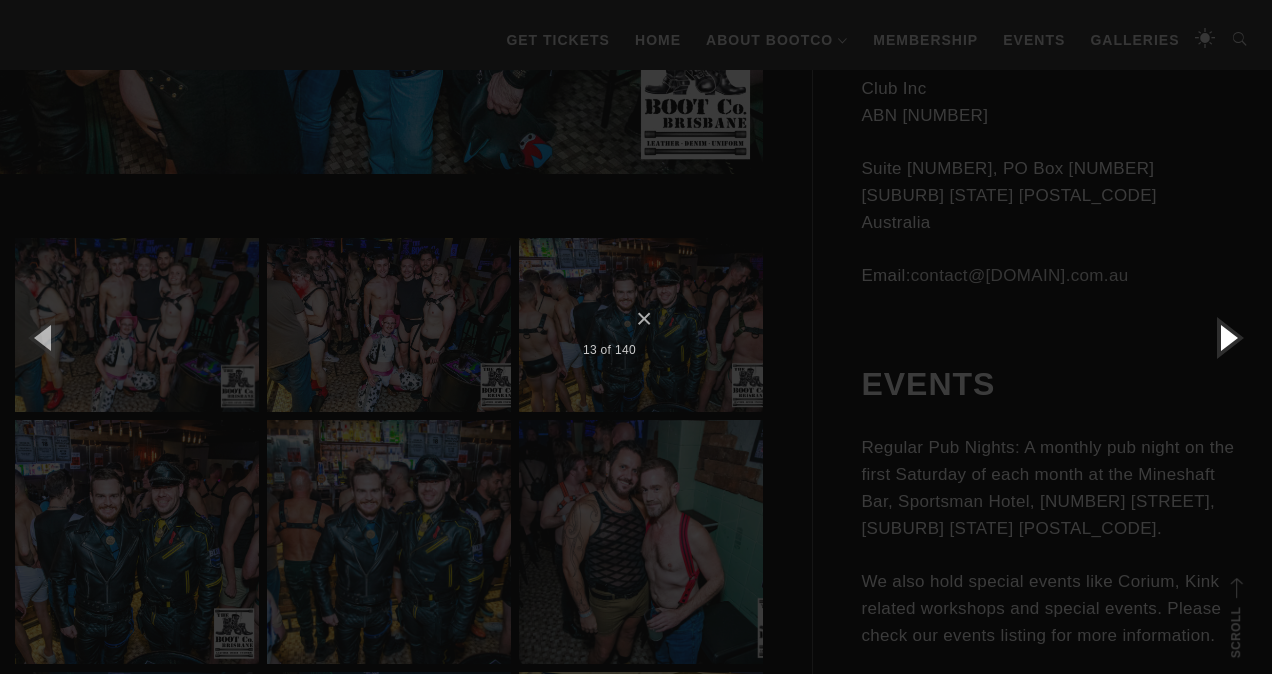 click at bounding box center (1227, 337) 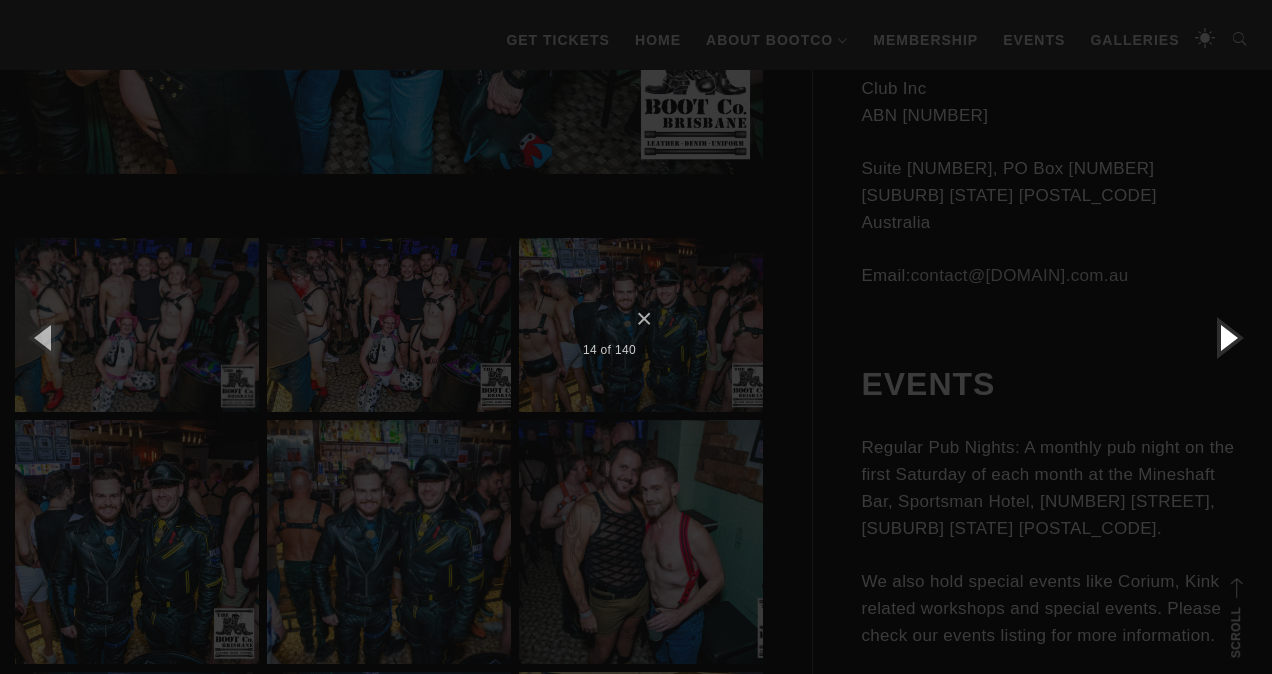 click at bounding box center [1227, 337] 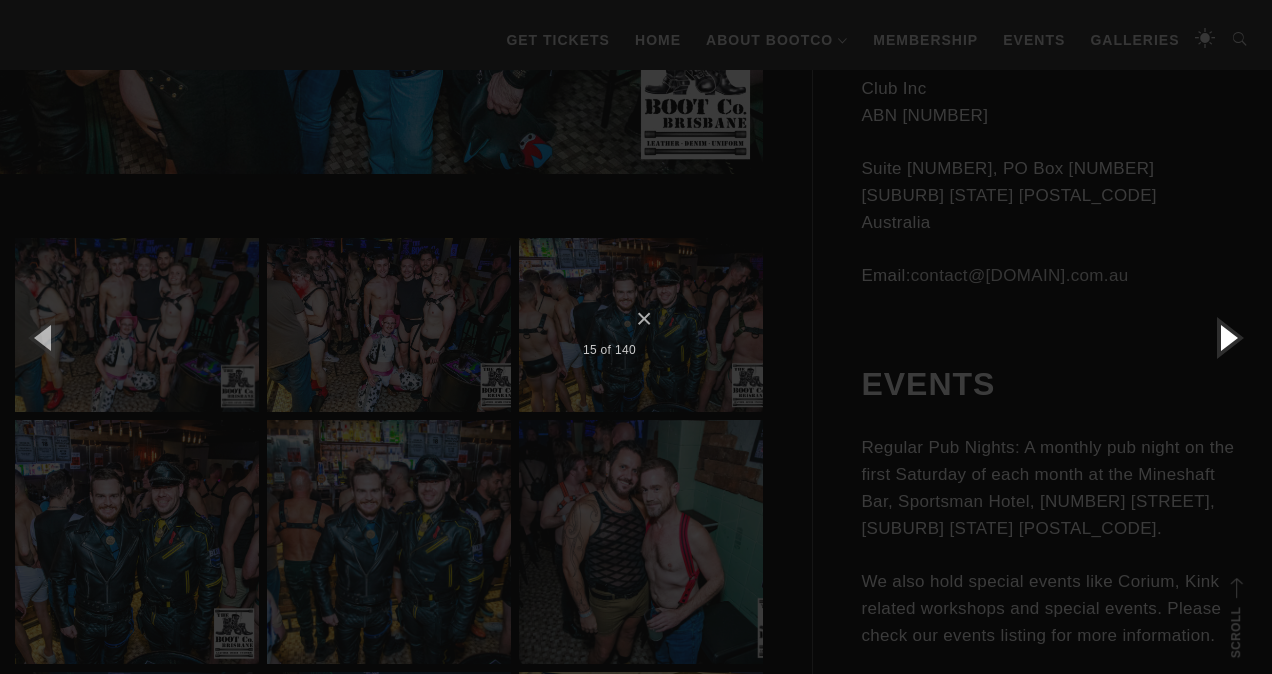 click at bounding box center [1227, 337] 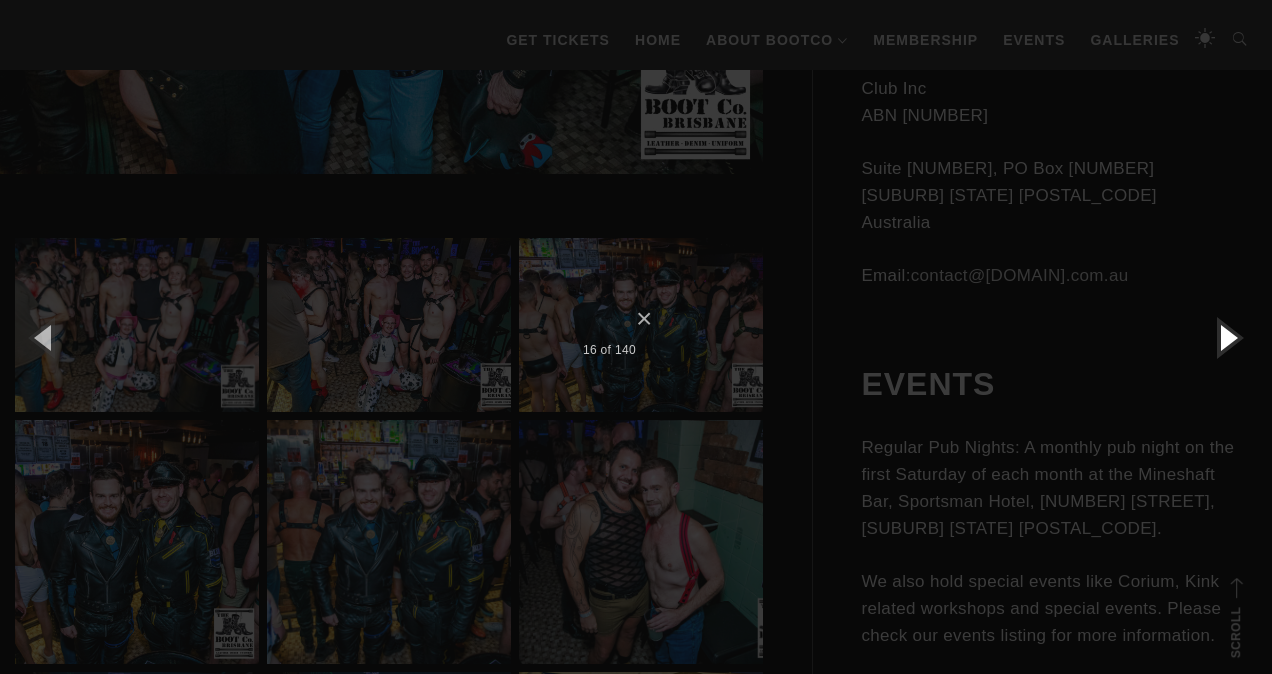 click at bounding box center (1227, 337) 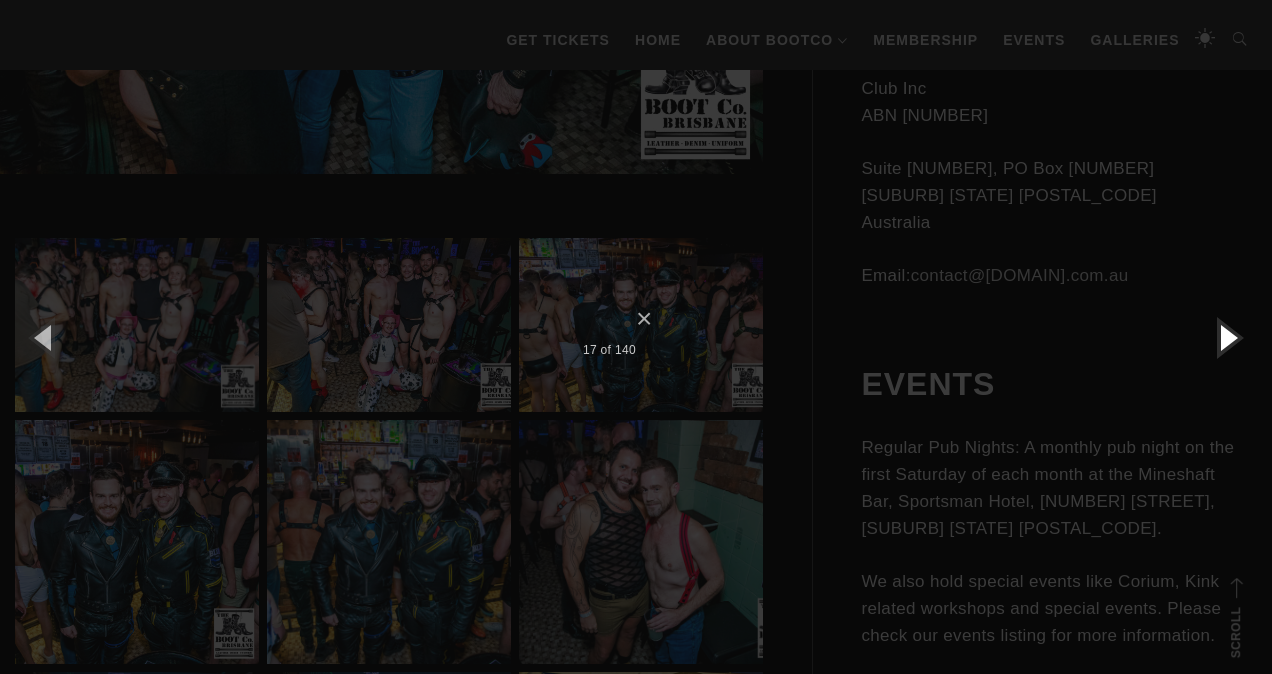 click at bounding box center (1227, 337) 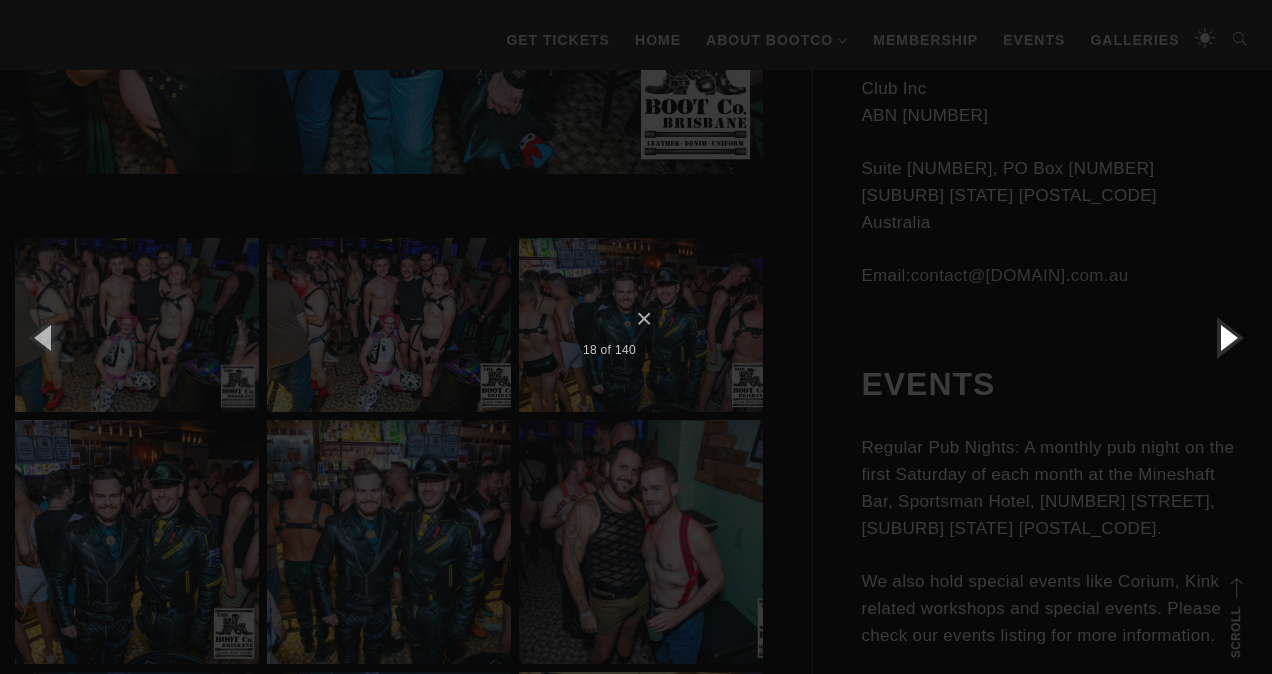 click at bounding box center [1227, 337] 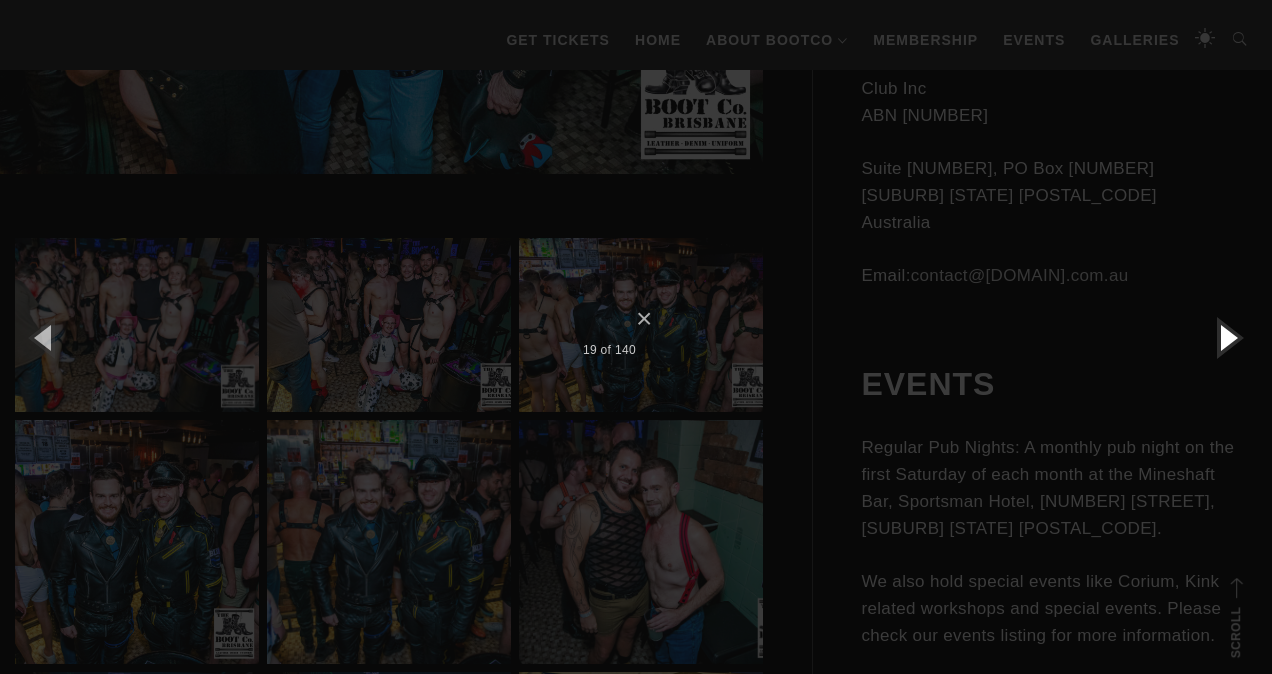 click at bounding box center [1227, 337] 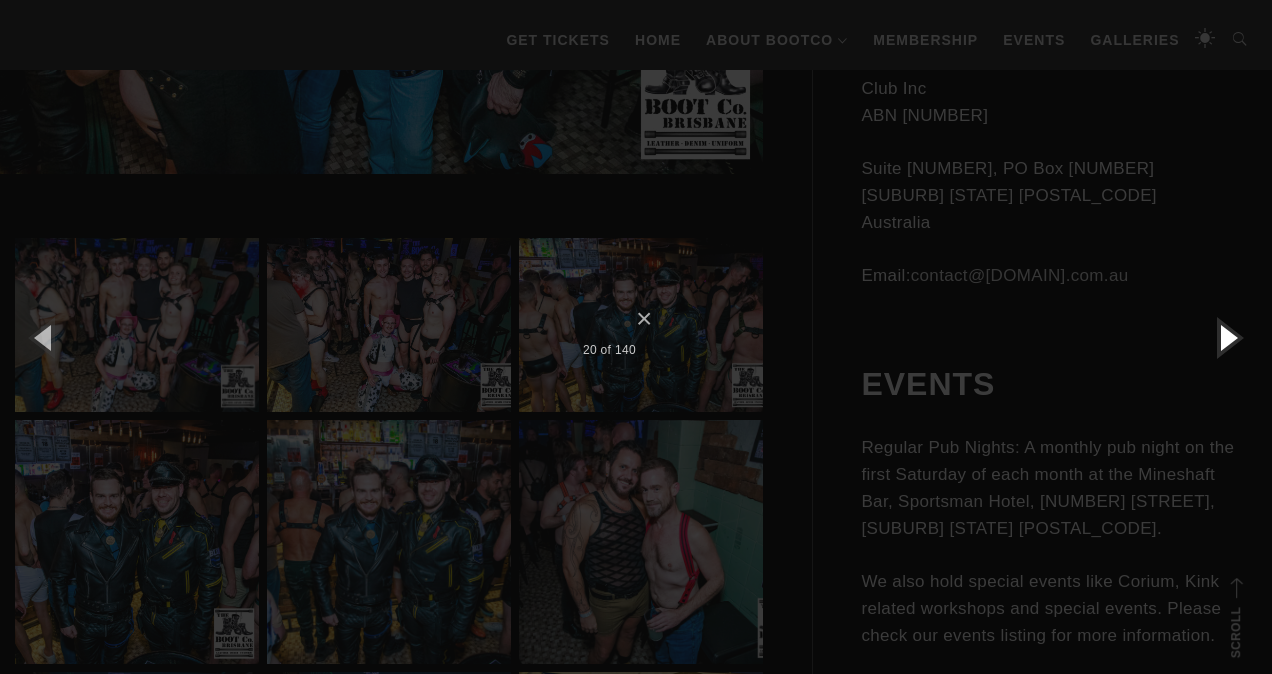 click at bounding box center (1227, 337) 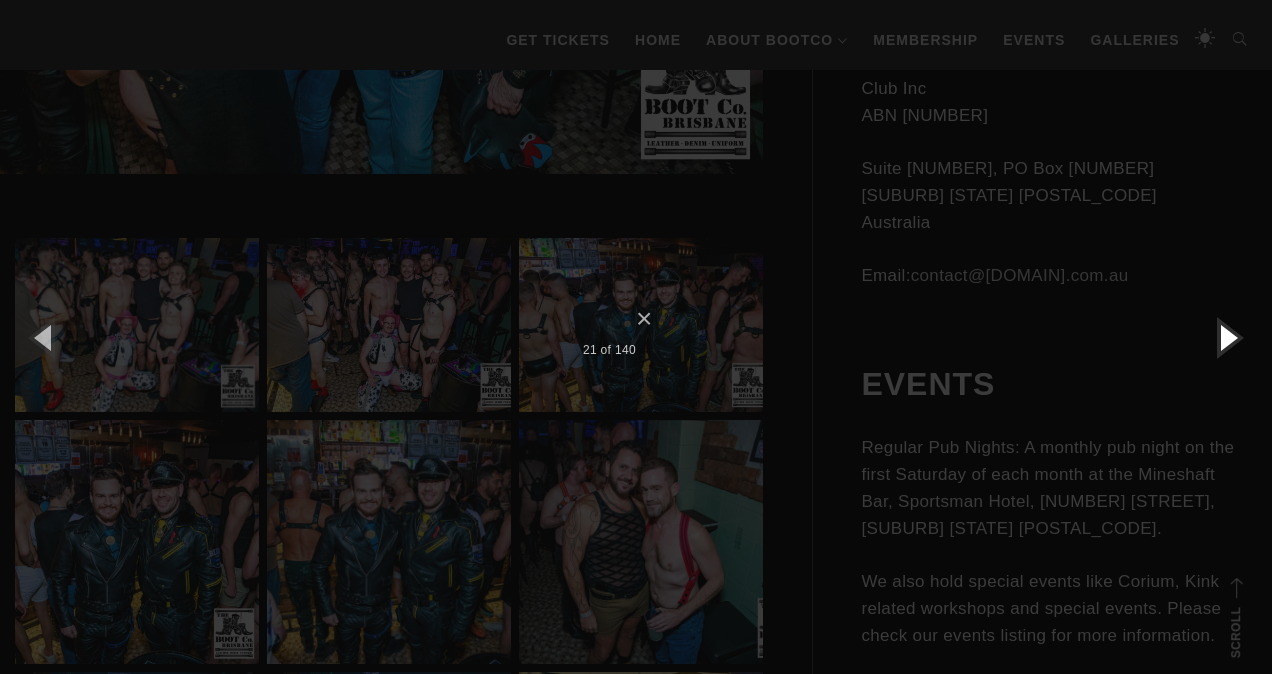 click at bounding box center (1227, 337) 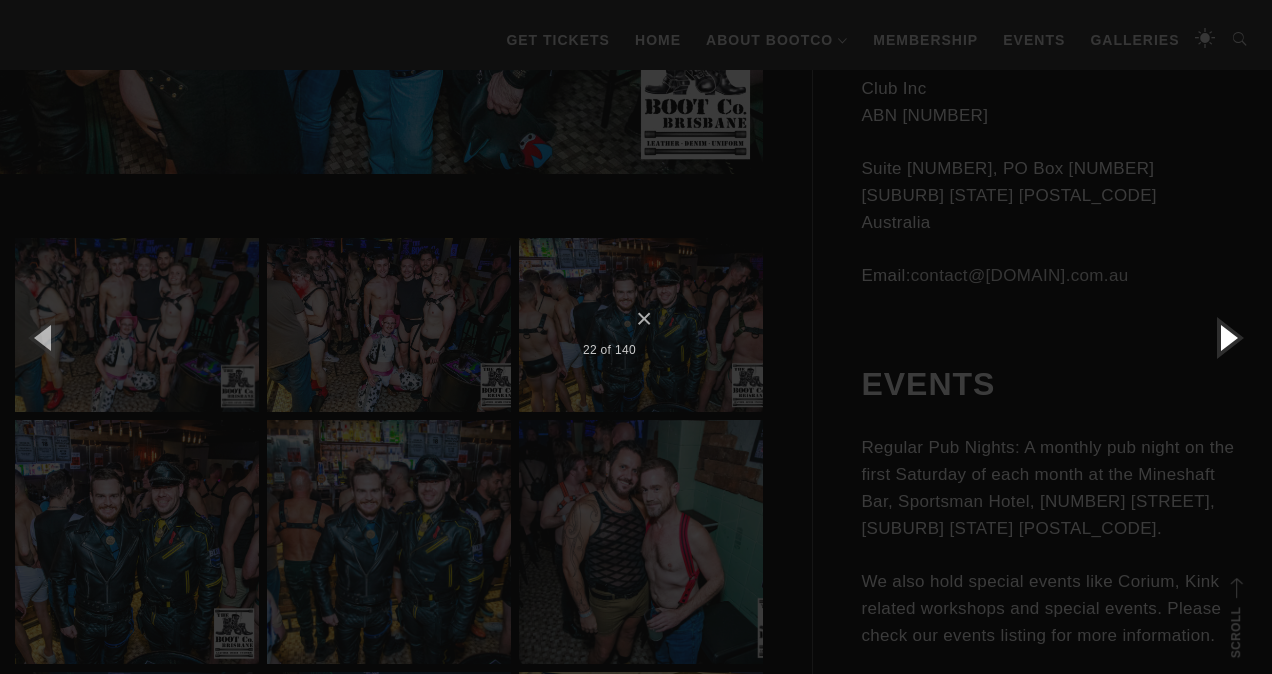 click at bounding box center (1227, 337) 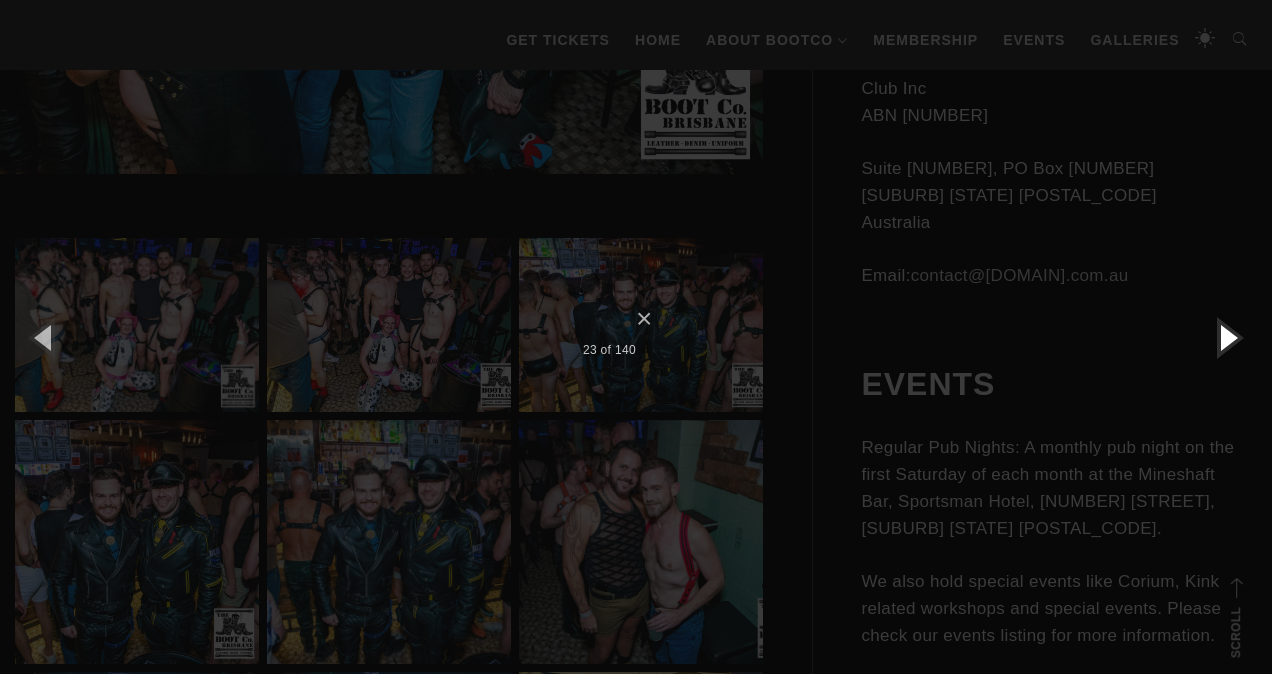 click at bounding box center [1227, 337] 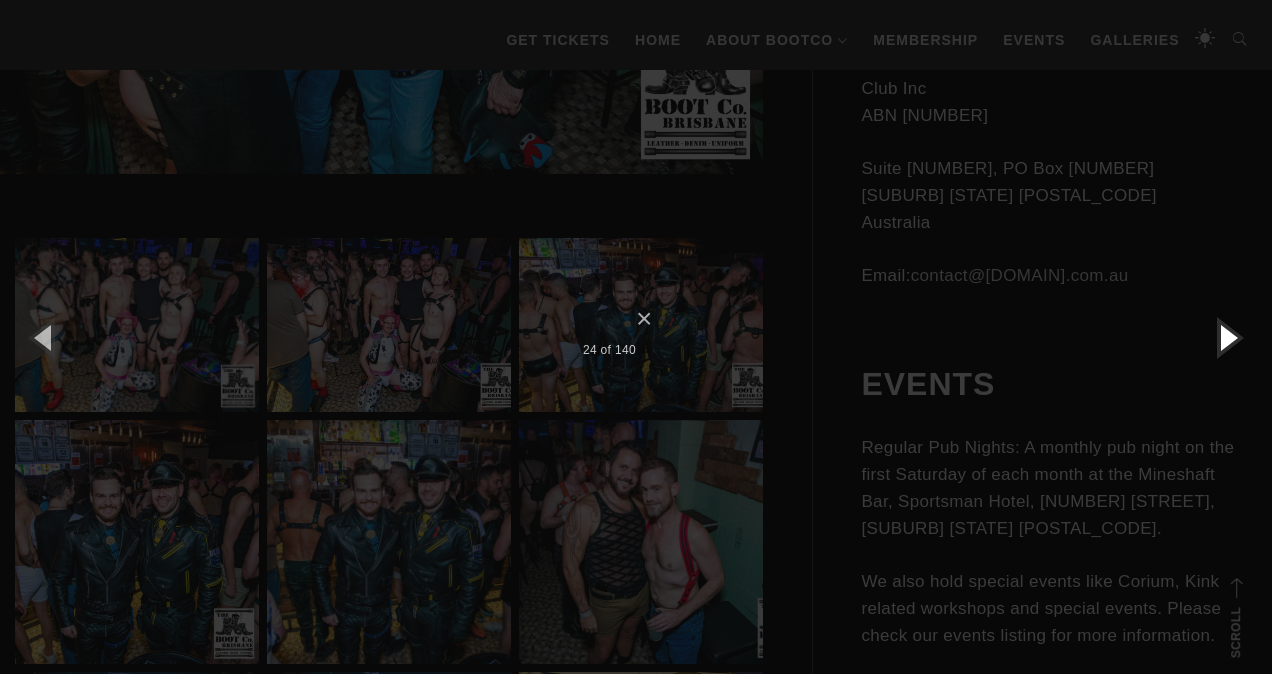 click at bounding box center [1227, 337] 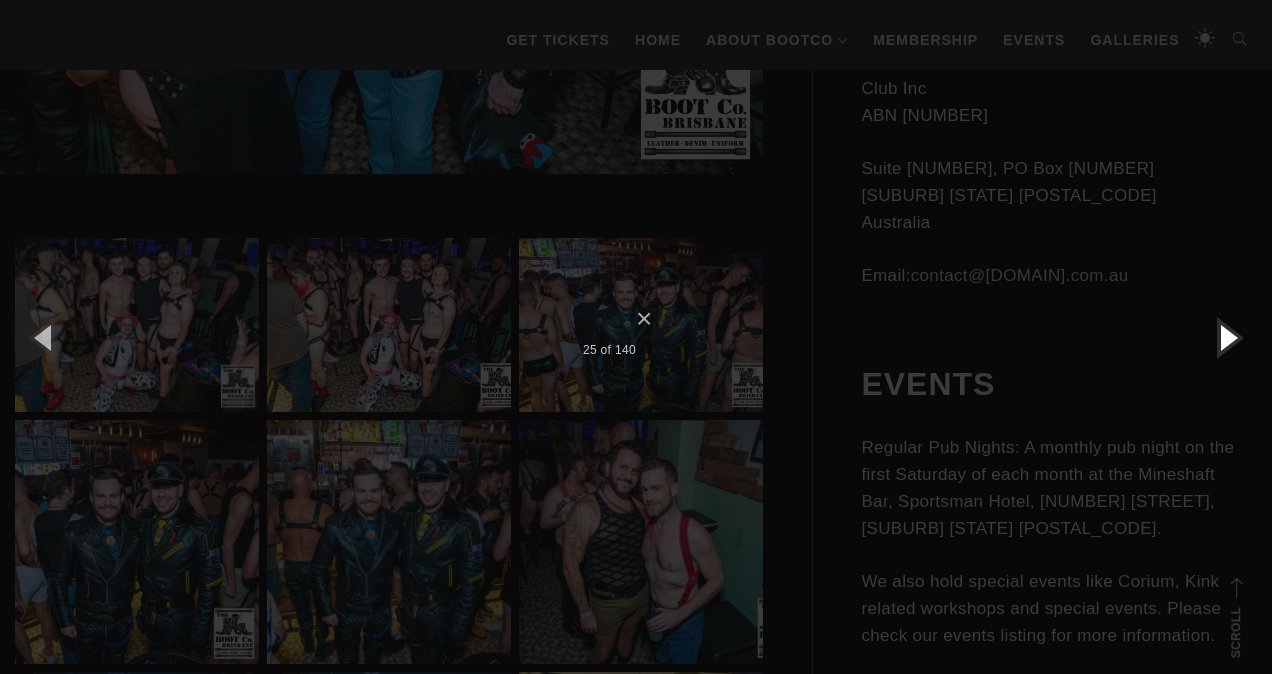 click at bounding box center (1227, 337) 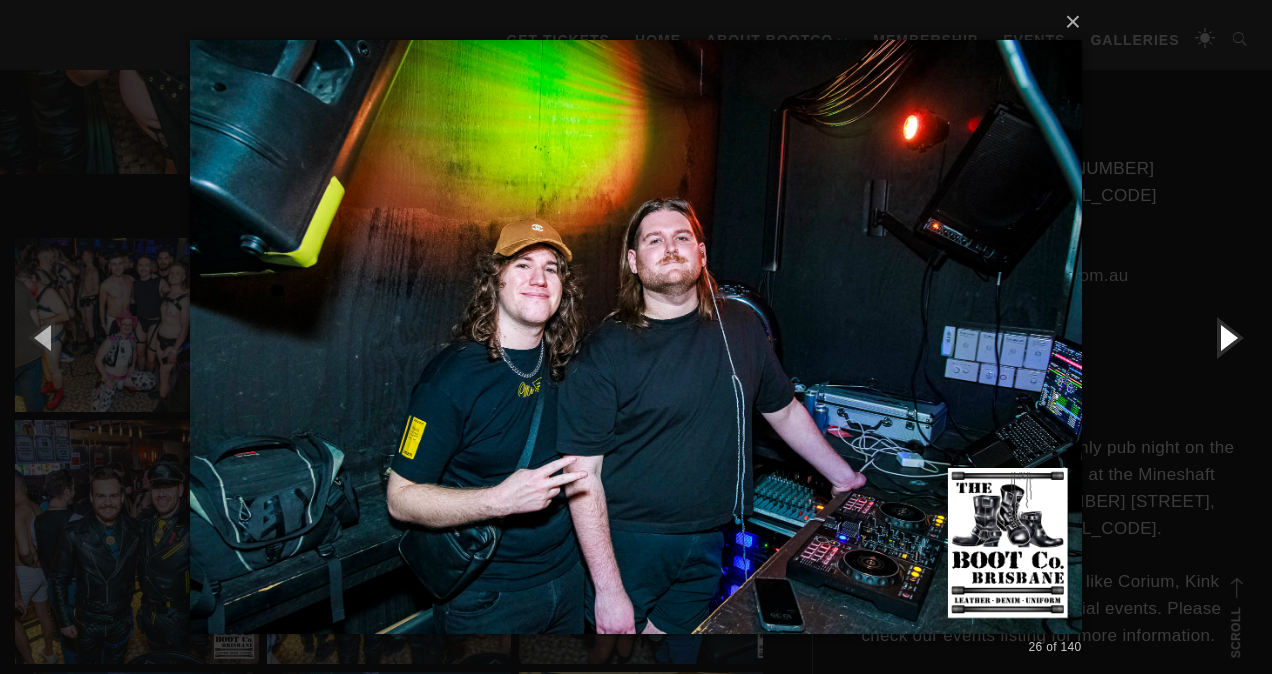 click at bounding box center [1227, 337] 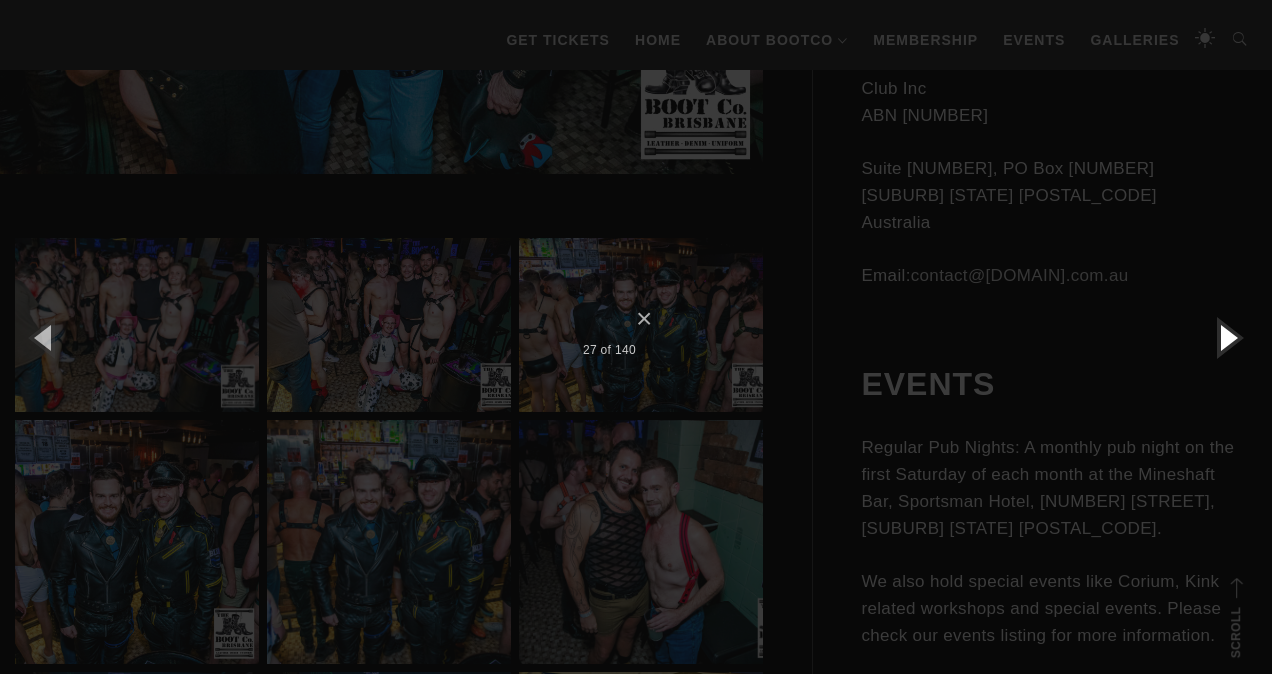 click at bounding box center (1227, 337) 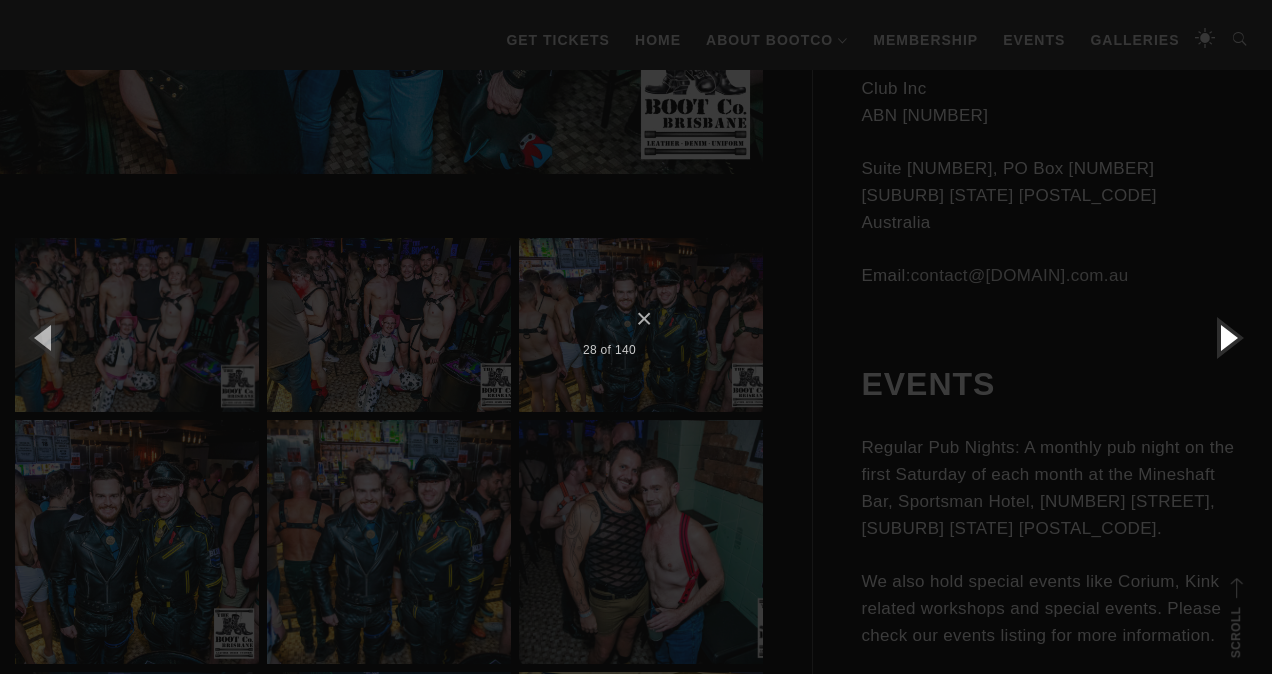 click at bounding box center (1227, 337) 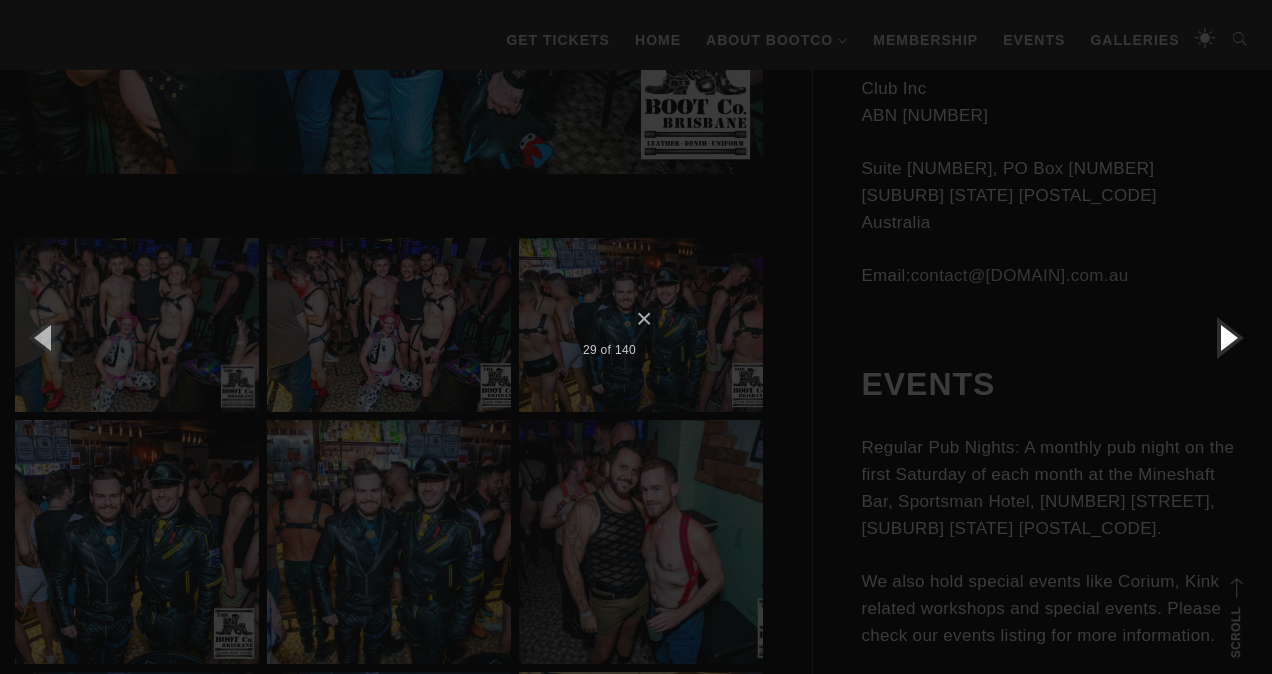click at bounding box center [1227, 337] 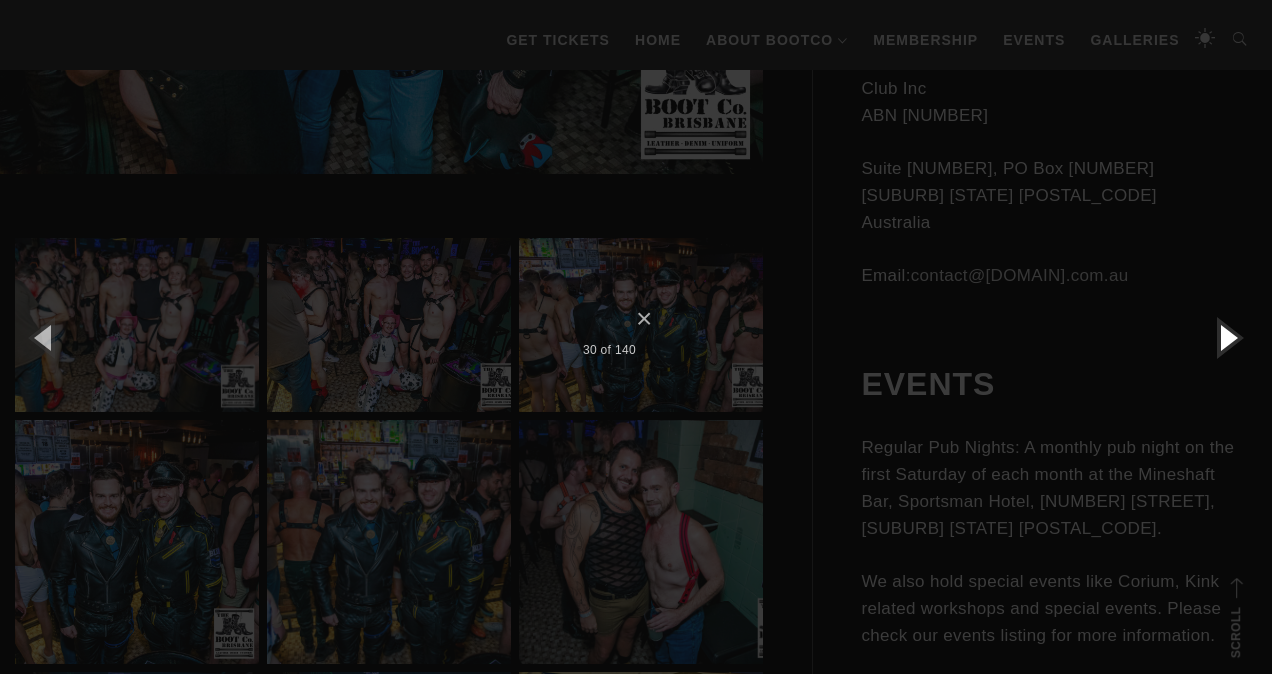 click at bounding box center (1227, 337) 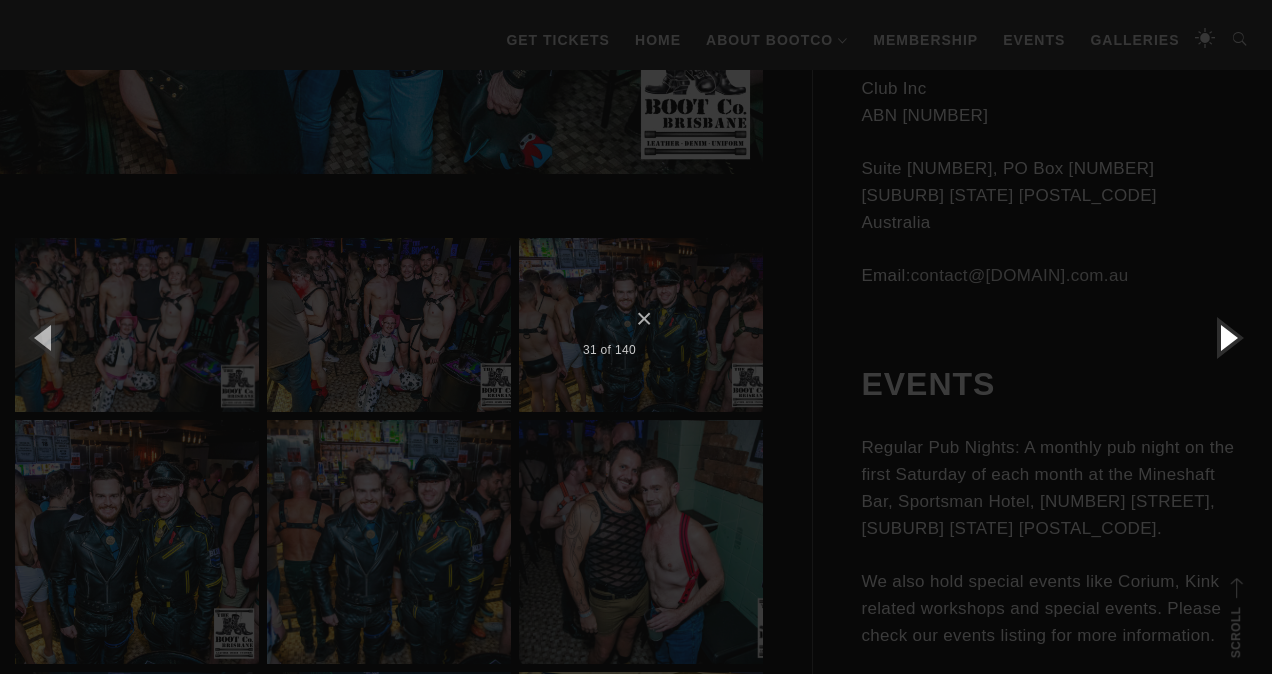 click at bounding box center [1227, 337] 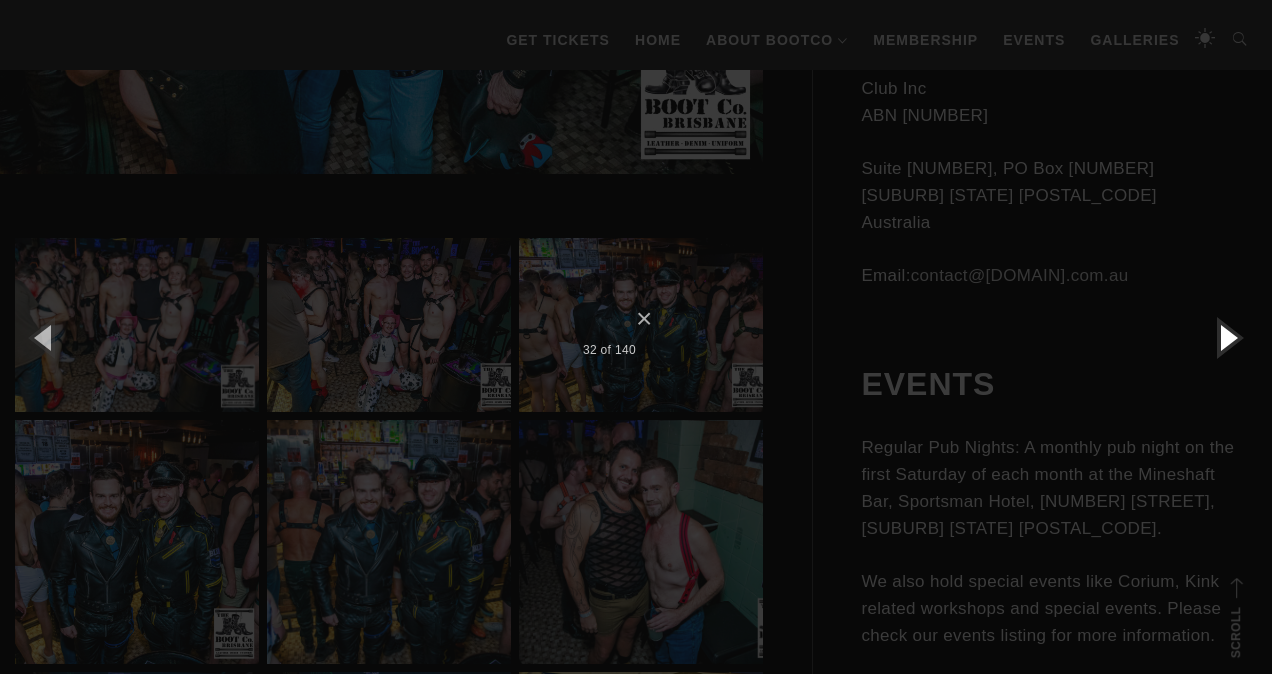 click at bounding box center (1227, 337) 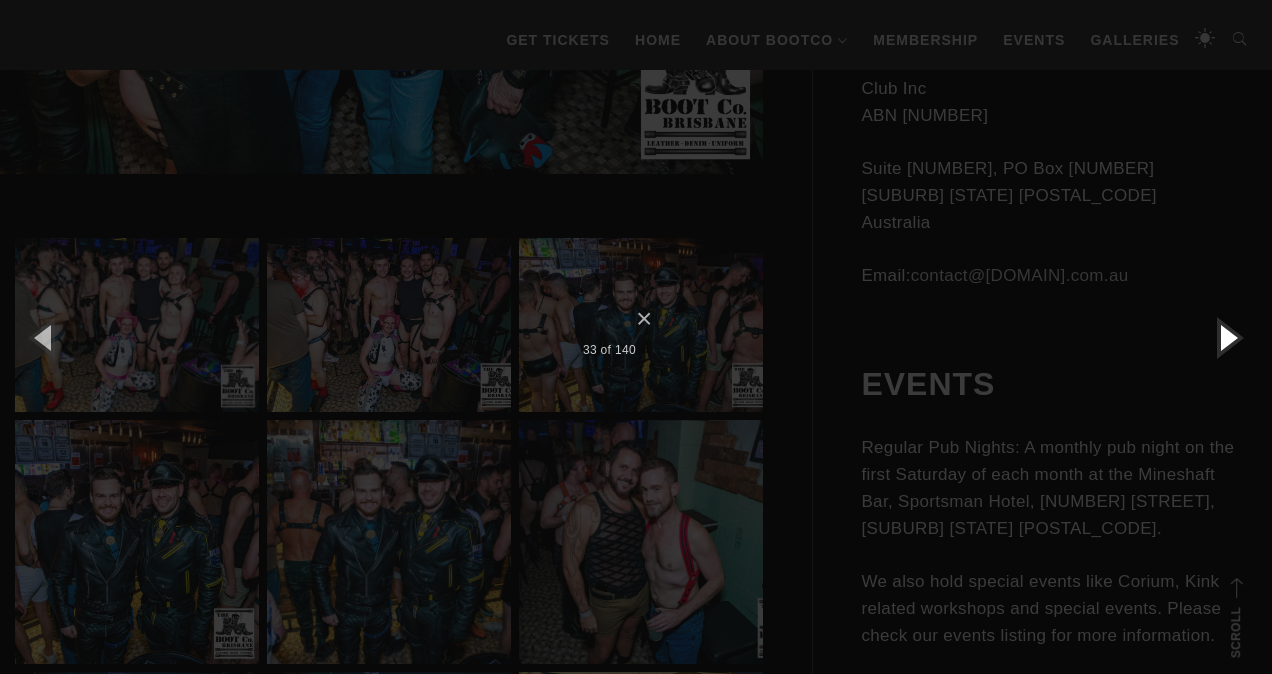 click at bounding box center (1227, 337) 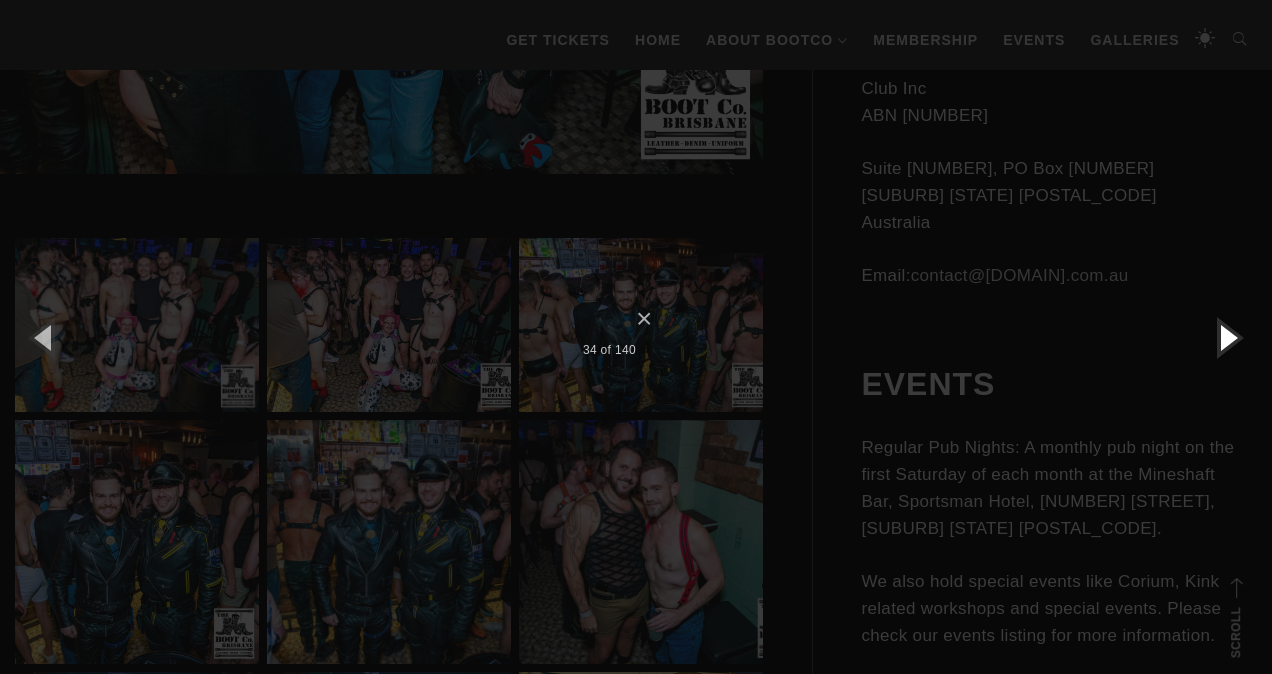 click at bounding box center [1227, 337] 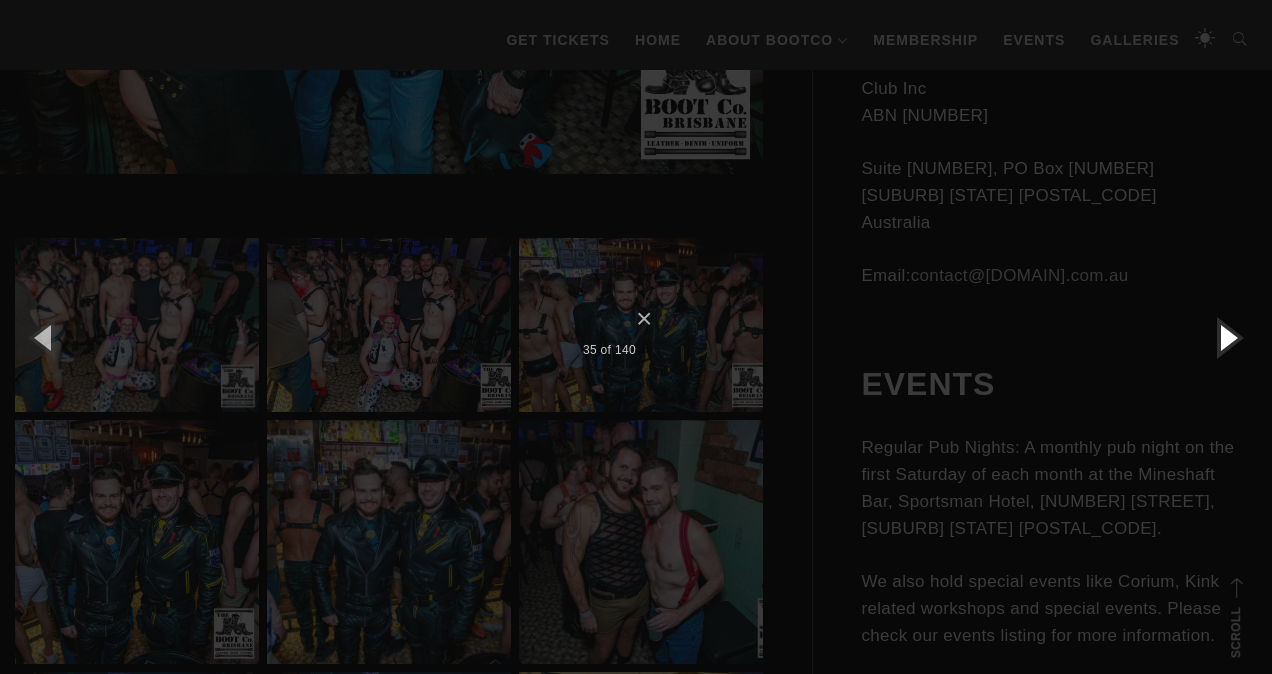 click at bounding box center (1227, 337) 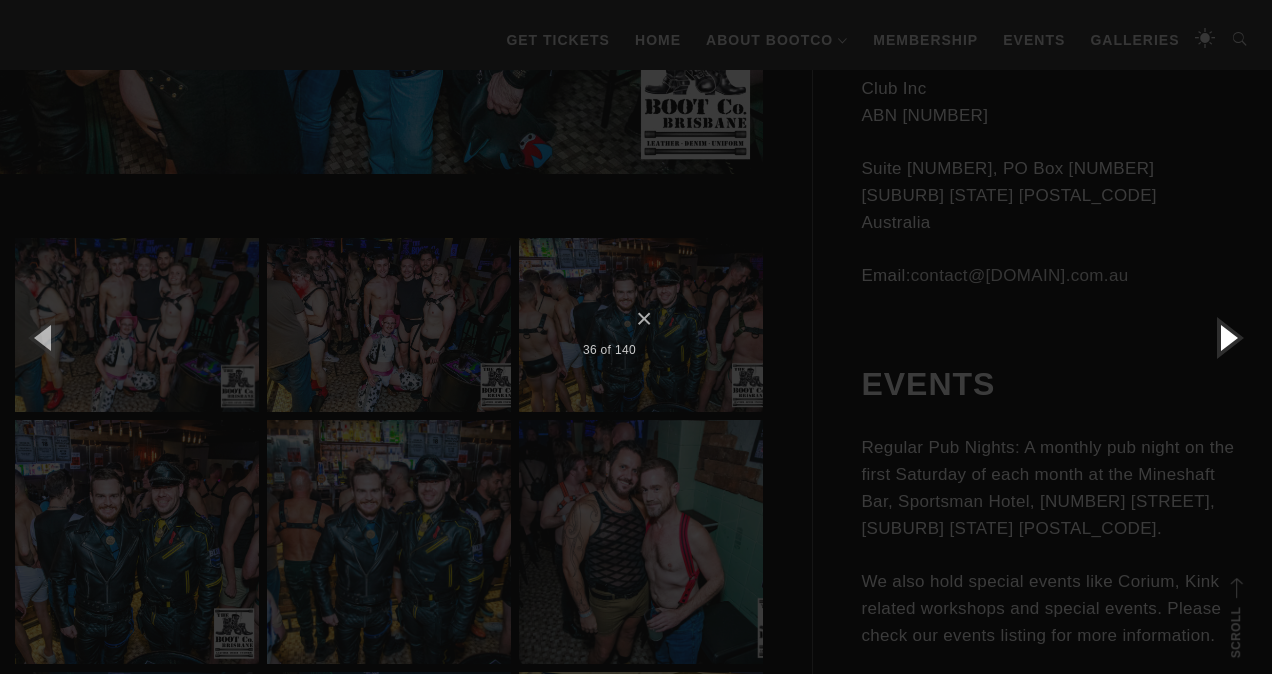 click at bounding box center (1227, 337) 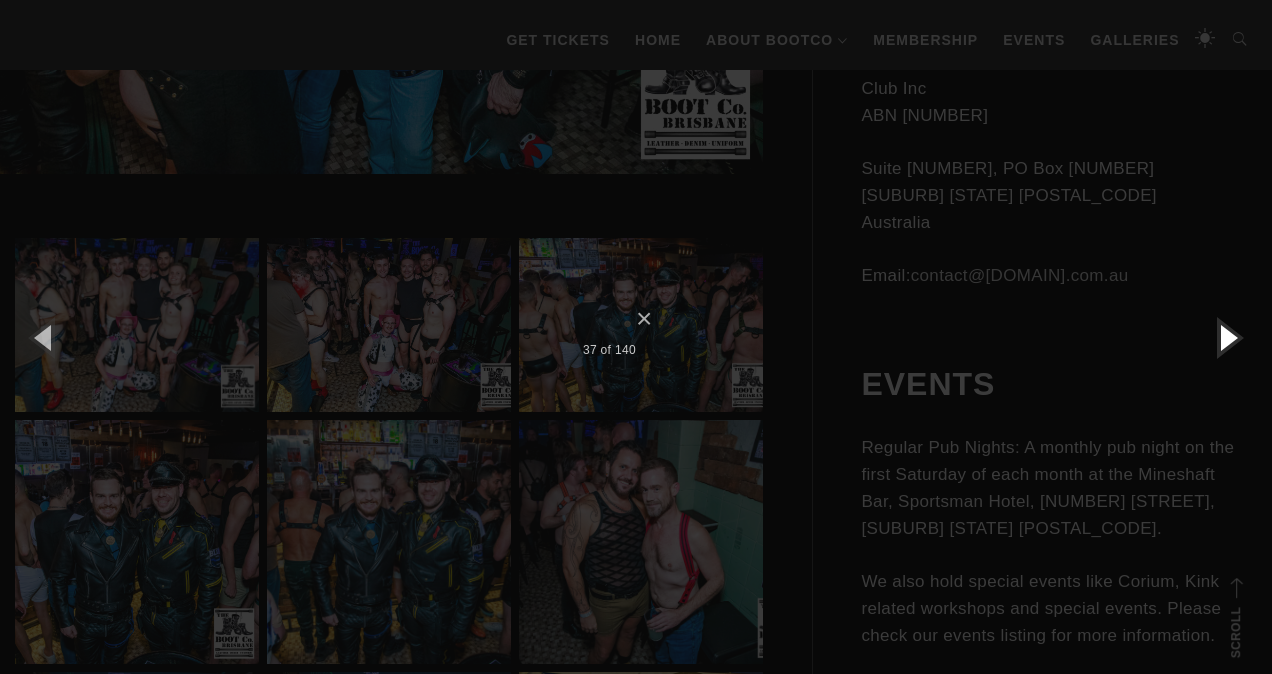 click at bounding box center (1227, 337) 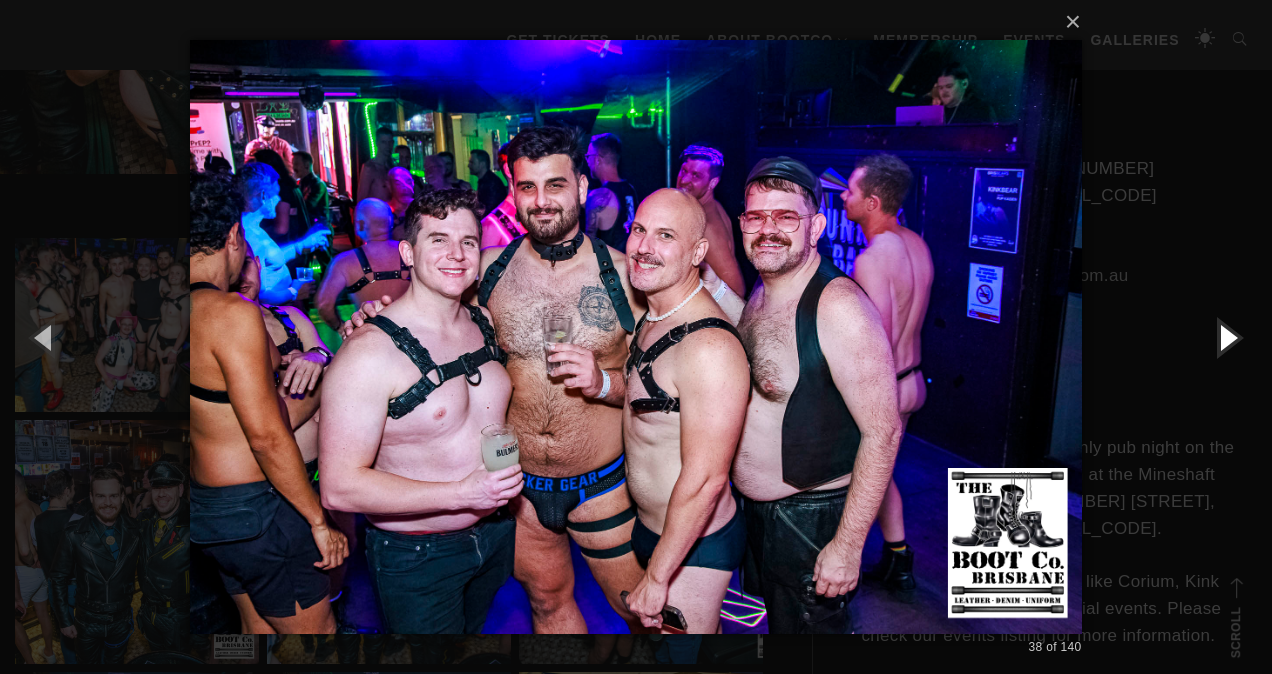 click at bounding box center [1227, 337] 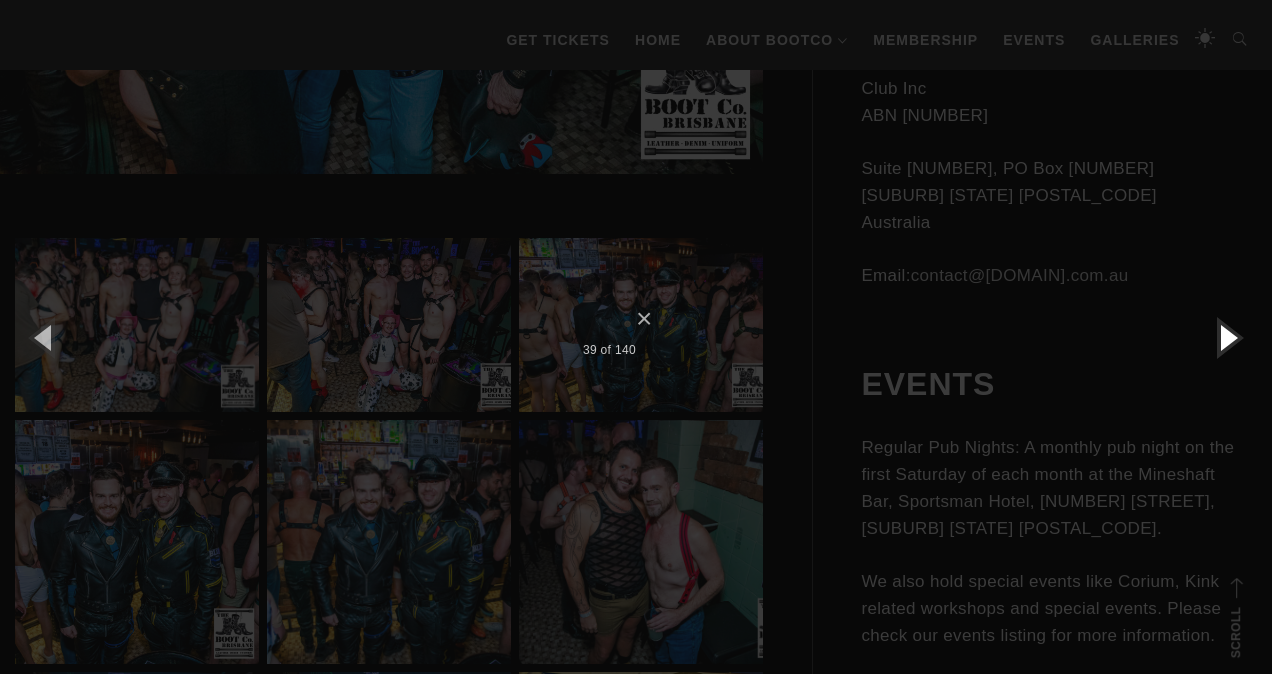click at bounding box center [1227, 337] 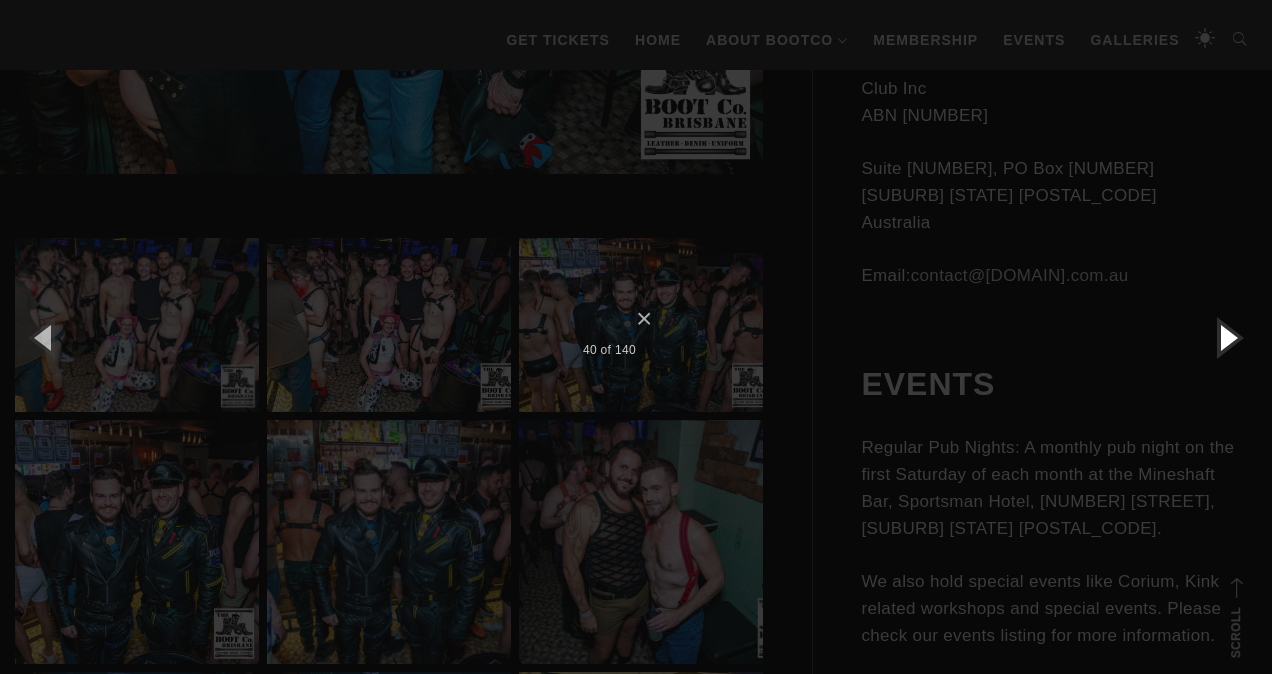 click at bounding box center (1227, 337) 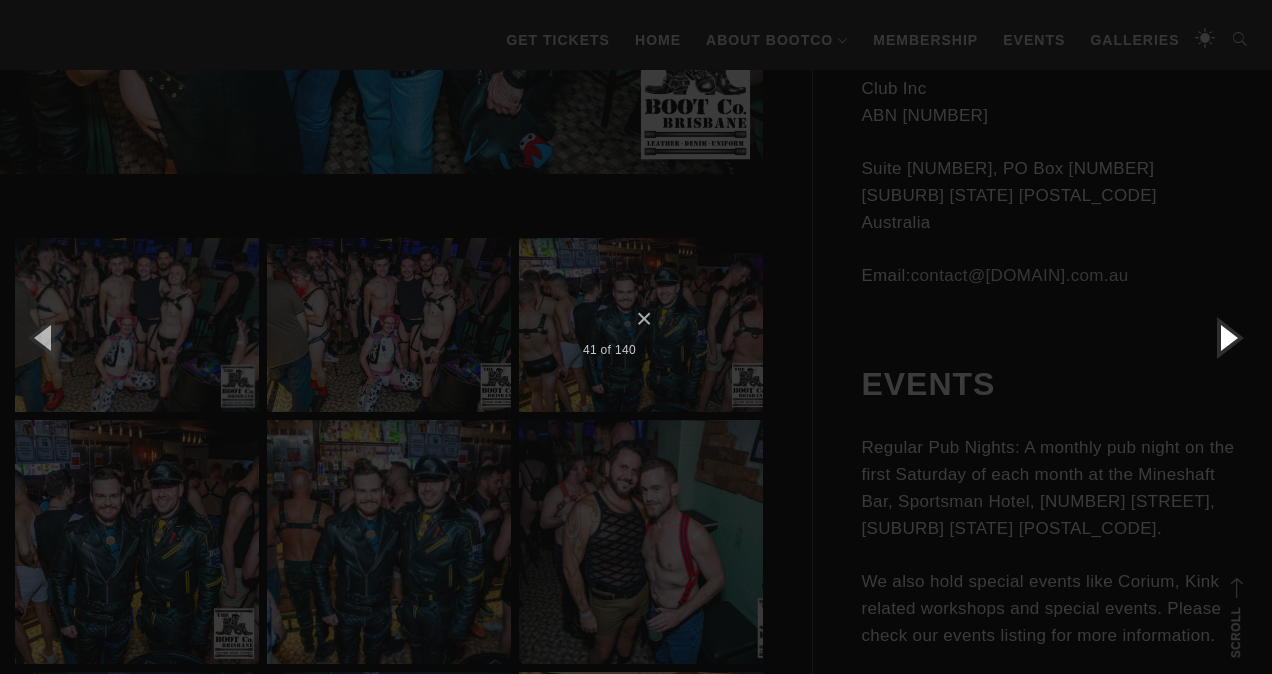 click at bounding box center (1227, 337) 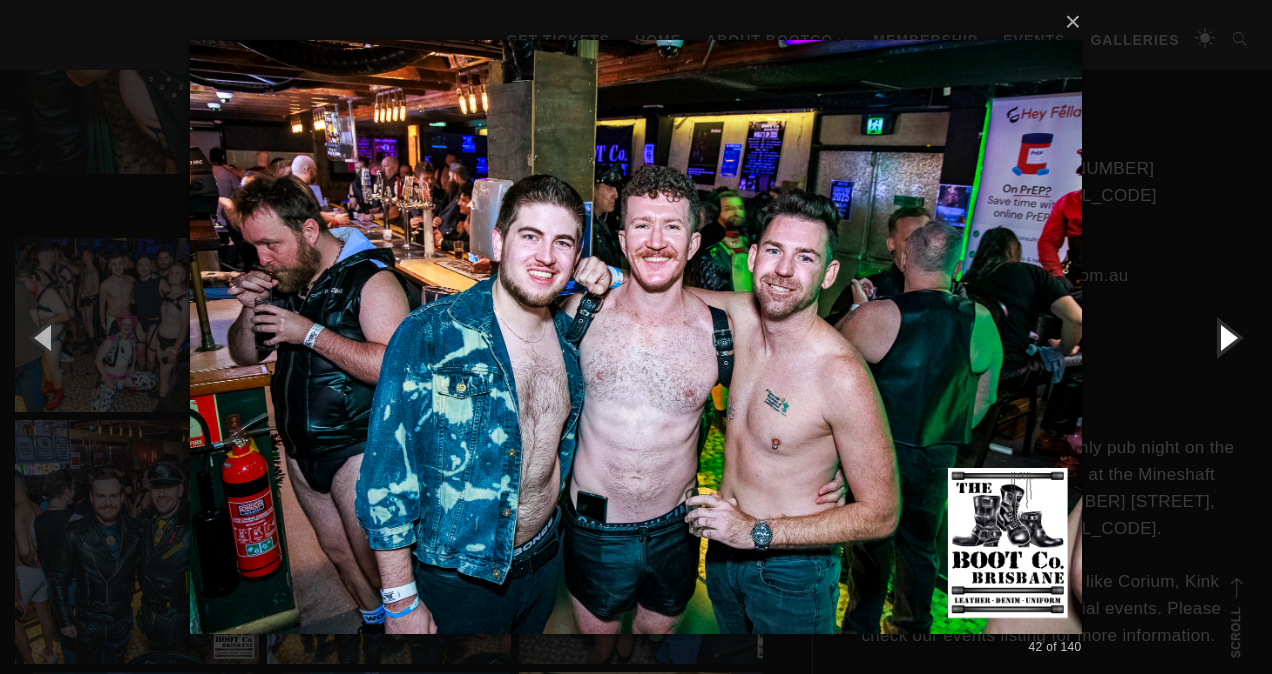 click at bounding box center [1227, 337] 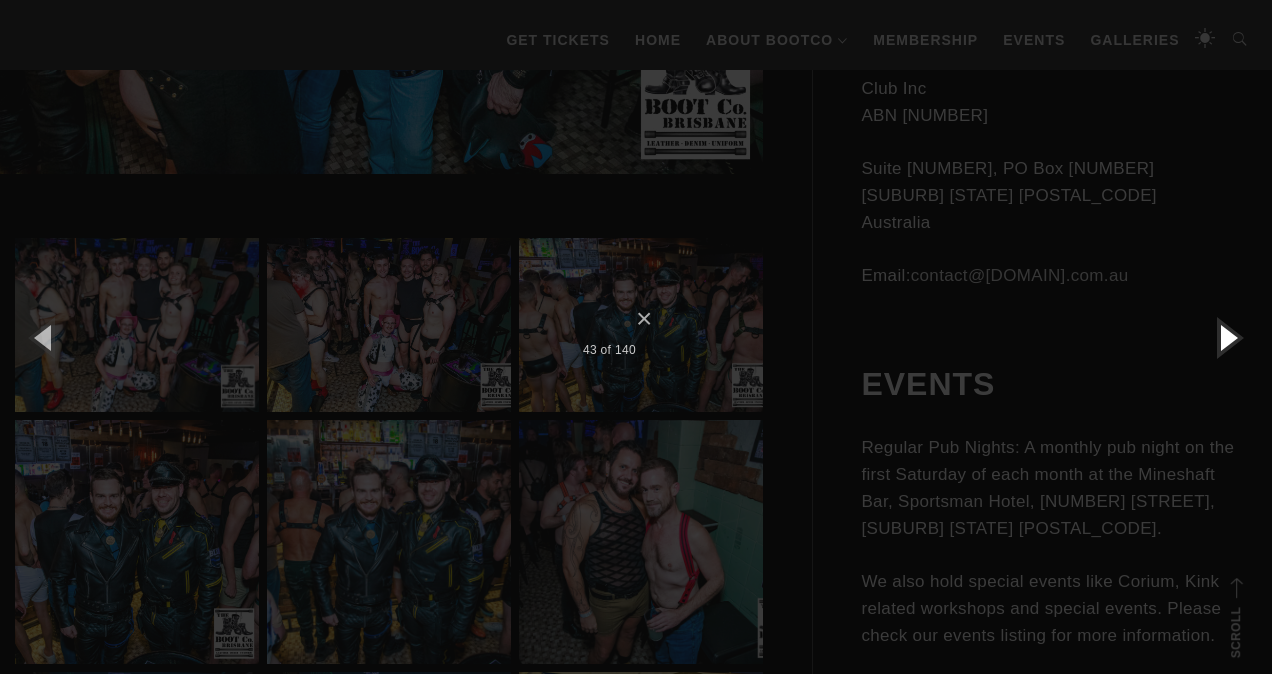 click at bounding box center [1227, 337] 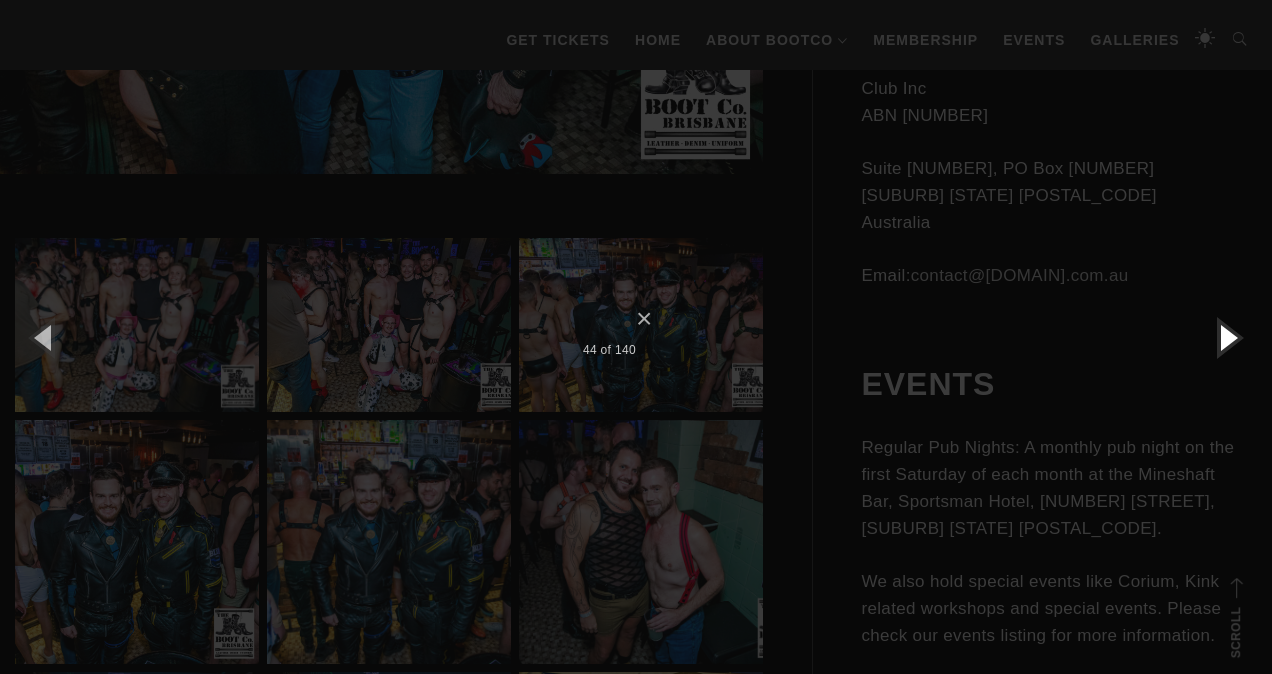 click at bounding box center [1227, 337] 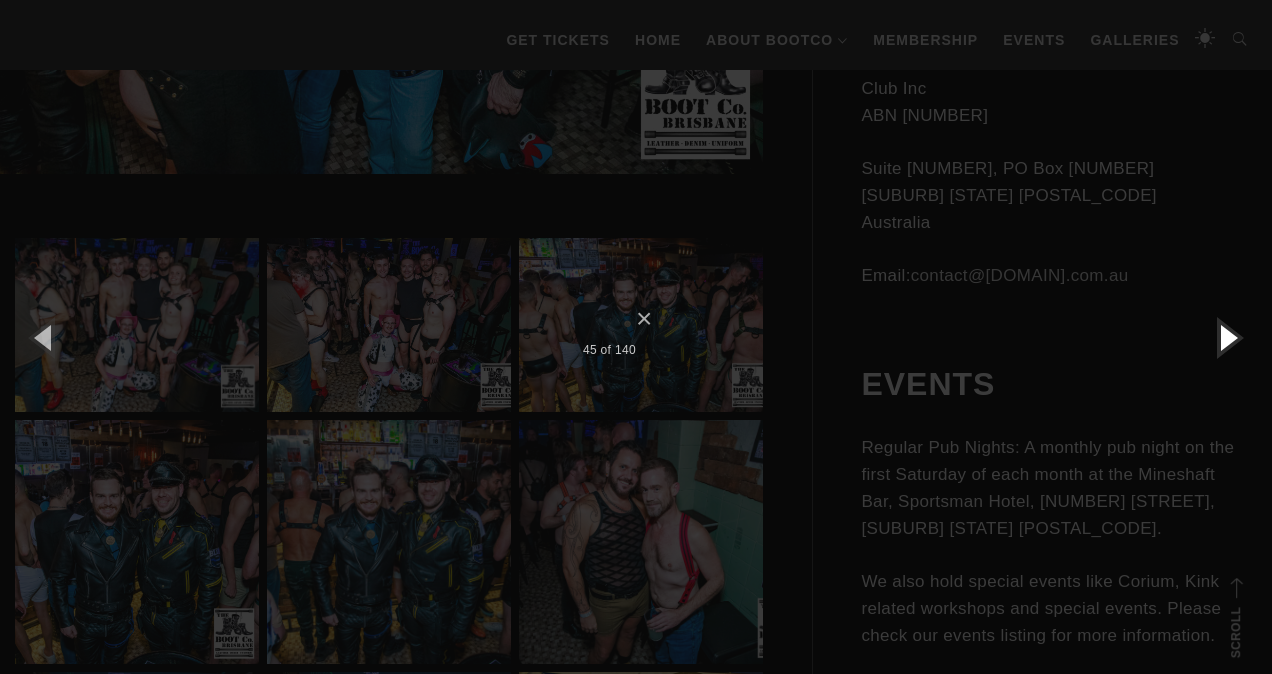 click at bounding box center (1227, 337) 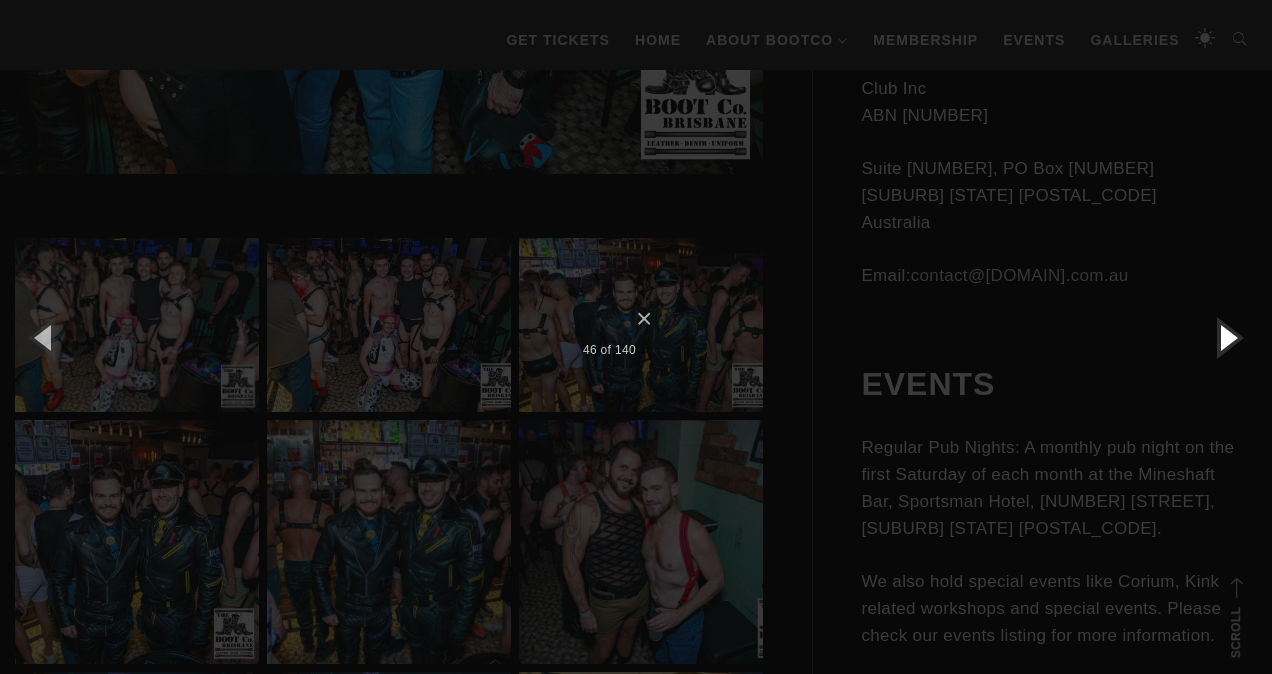 click at bounding box center [1227, 337] 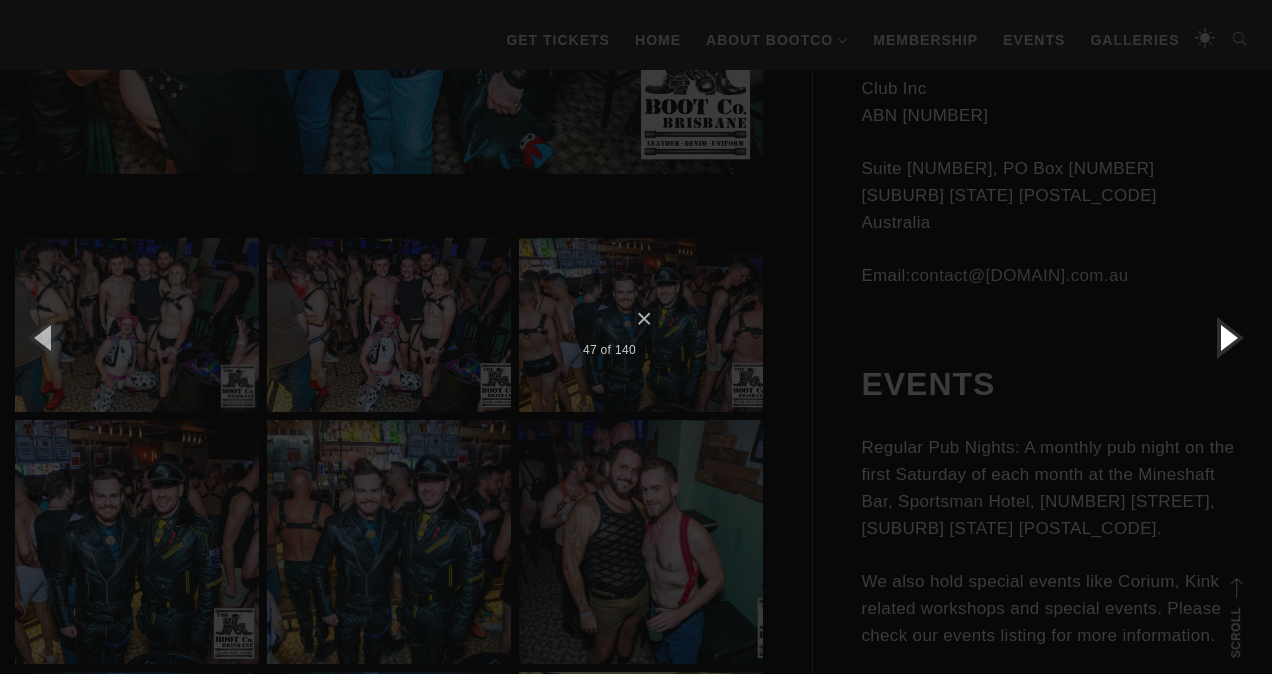 click at bounding box center (1227, 337) 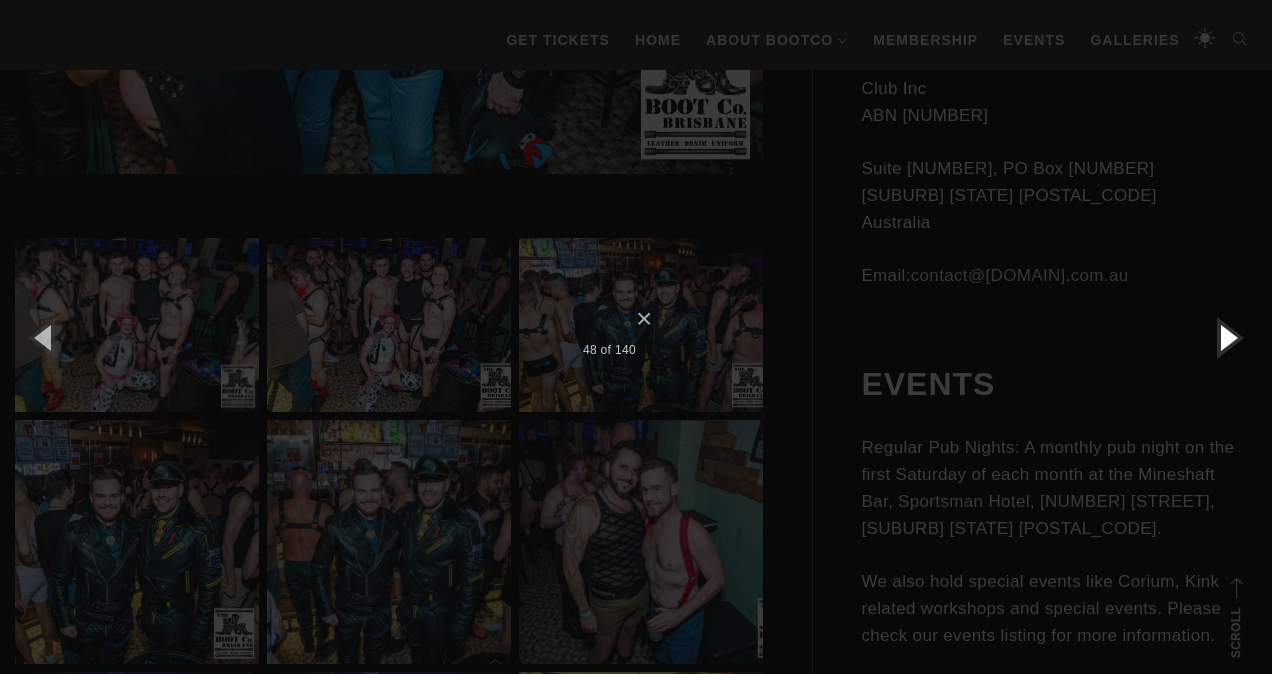 click at bounding box center (1227, 337) 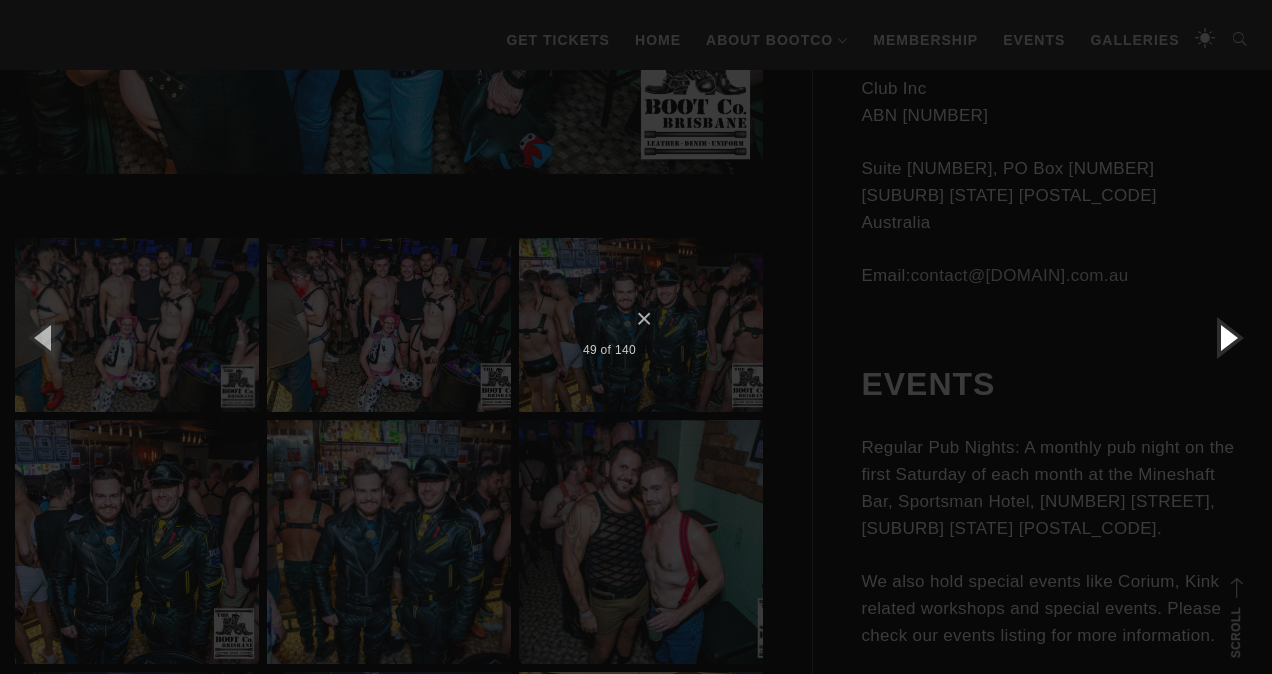 click at bounding box center (1227, 337) 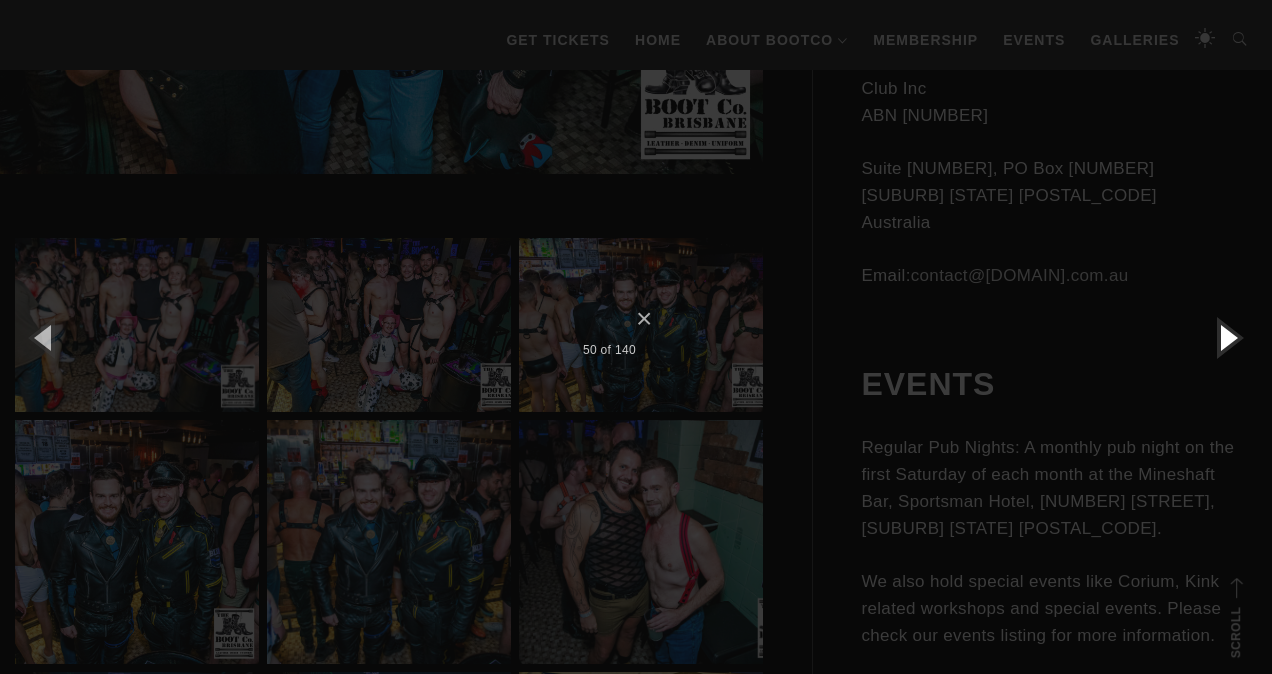 click at bounding box center (1227, 337) 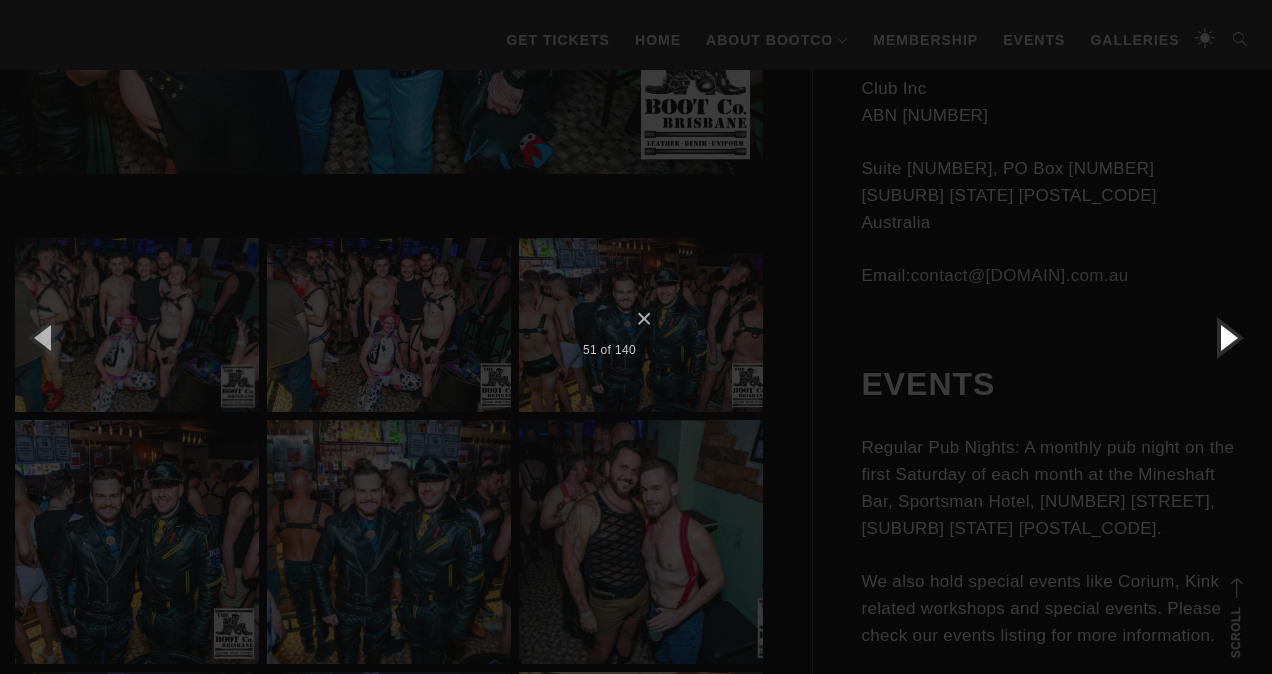 click at bounding box center [1227, 337] 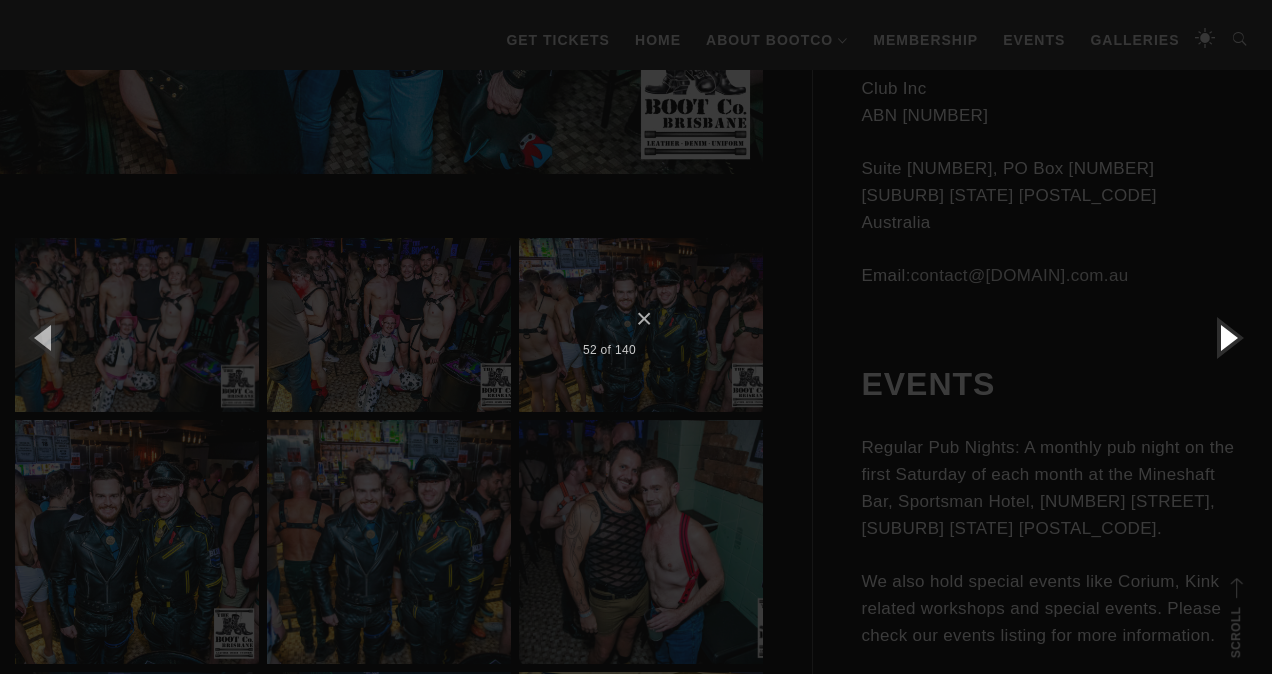 click at bounding box center [1227, 337] 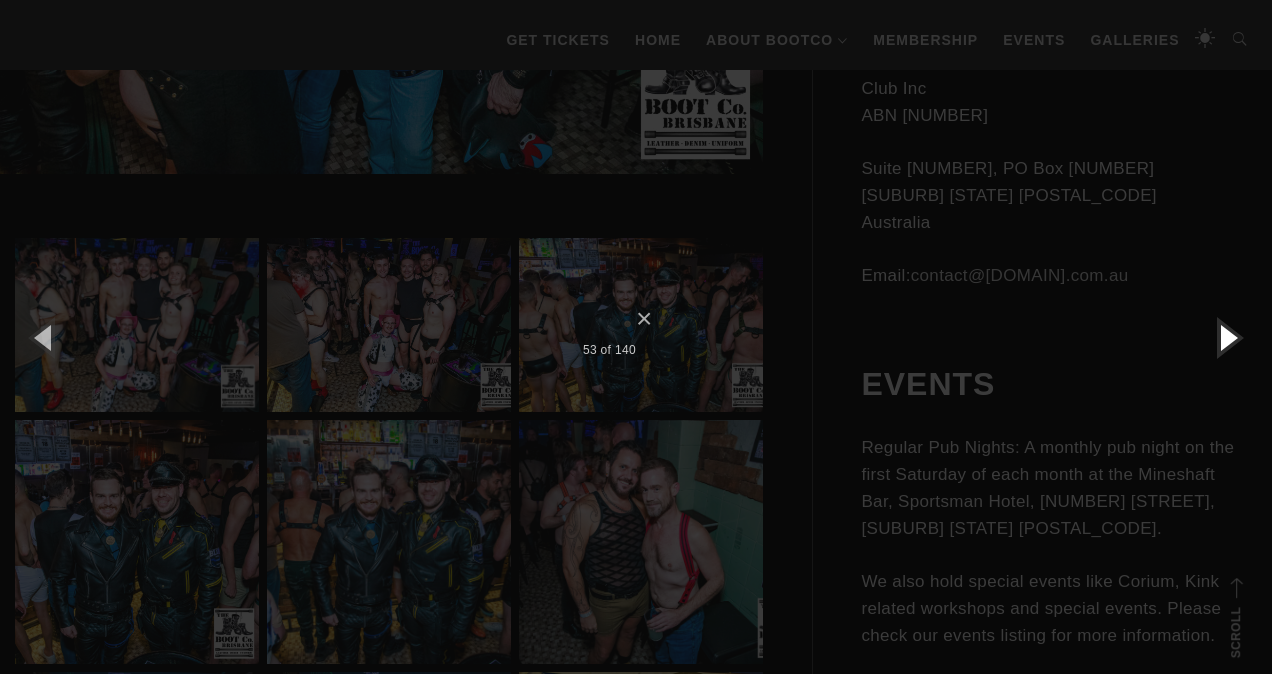 click at bounding box center (1227, 337) 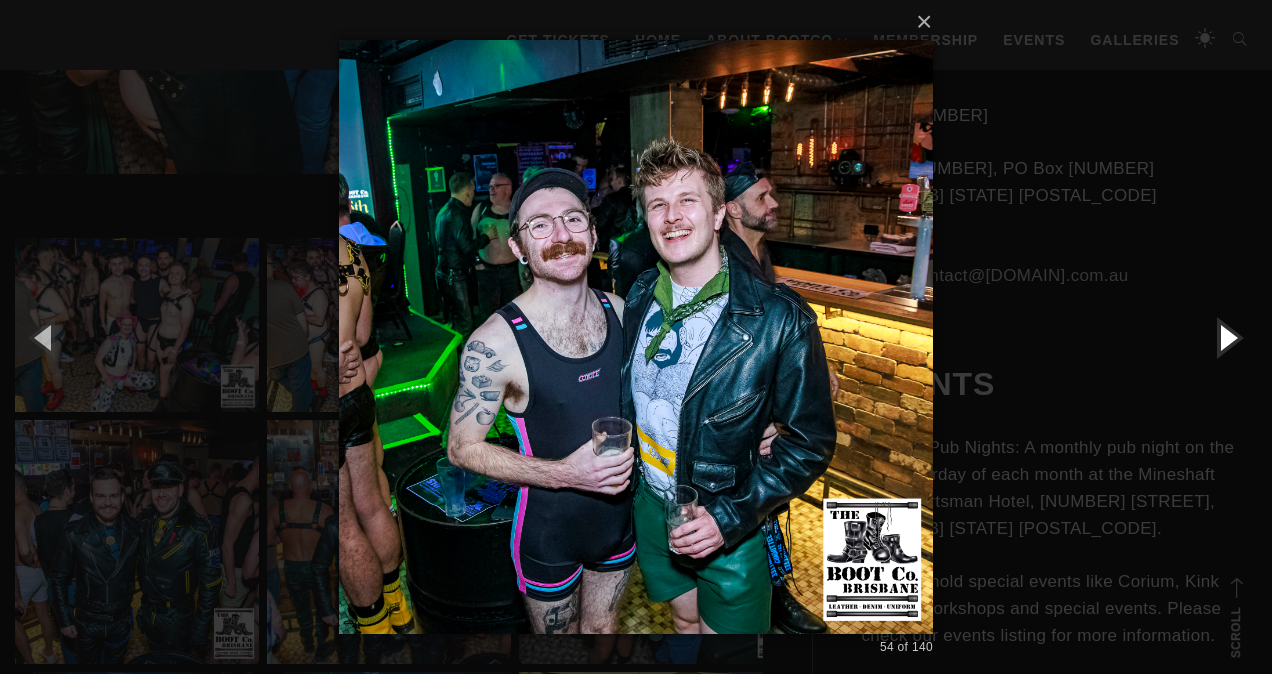 click at bounding box center (1227, 337) 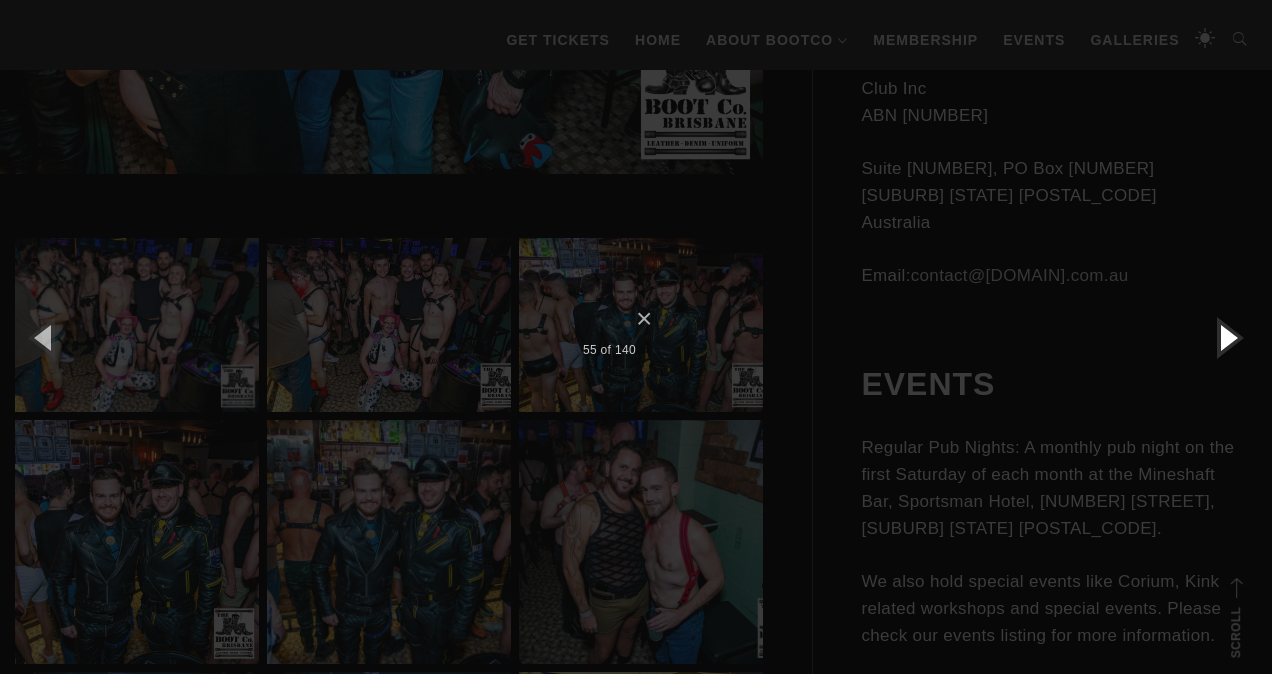 click at bounding box center [1227, 337] 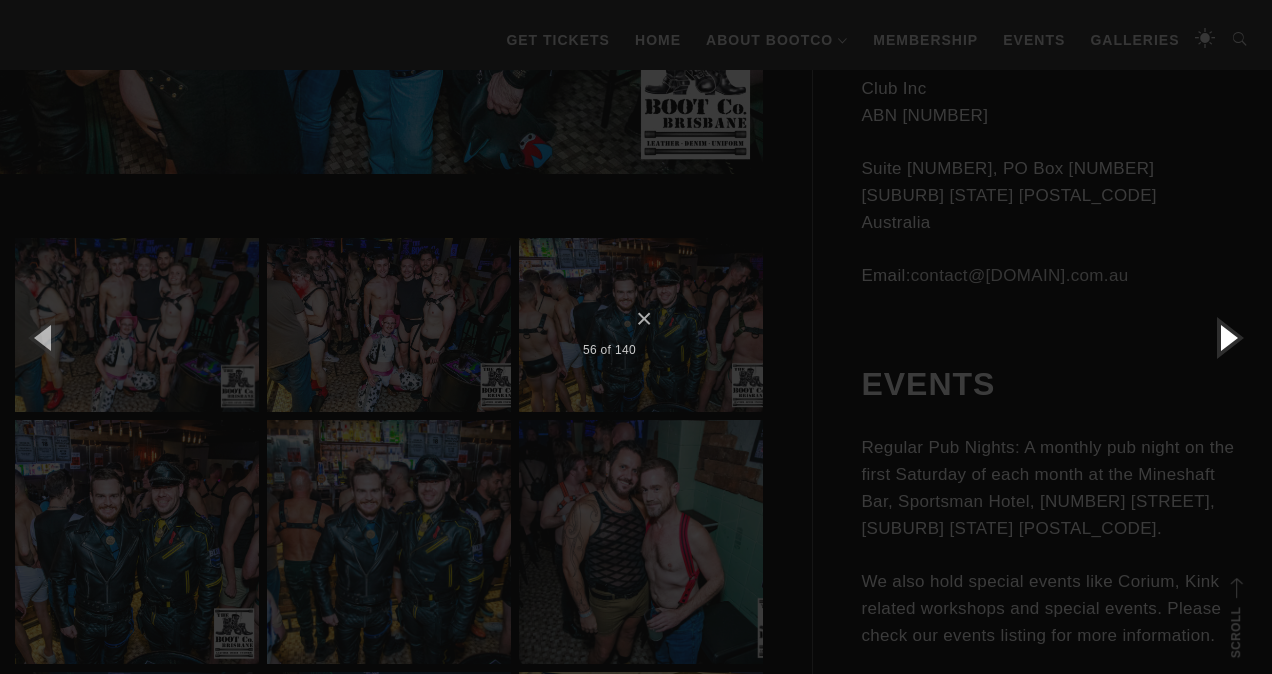 click at bounding box center [1227, 337] 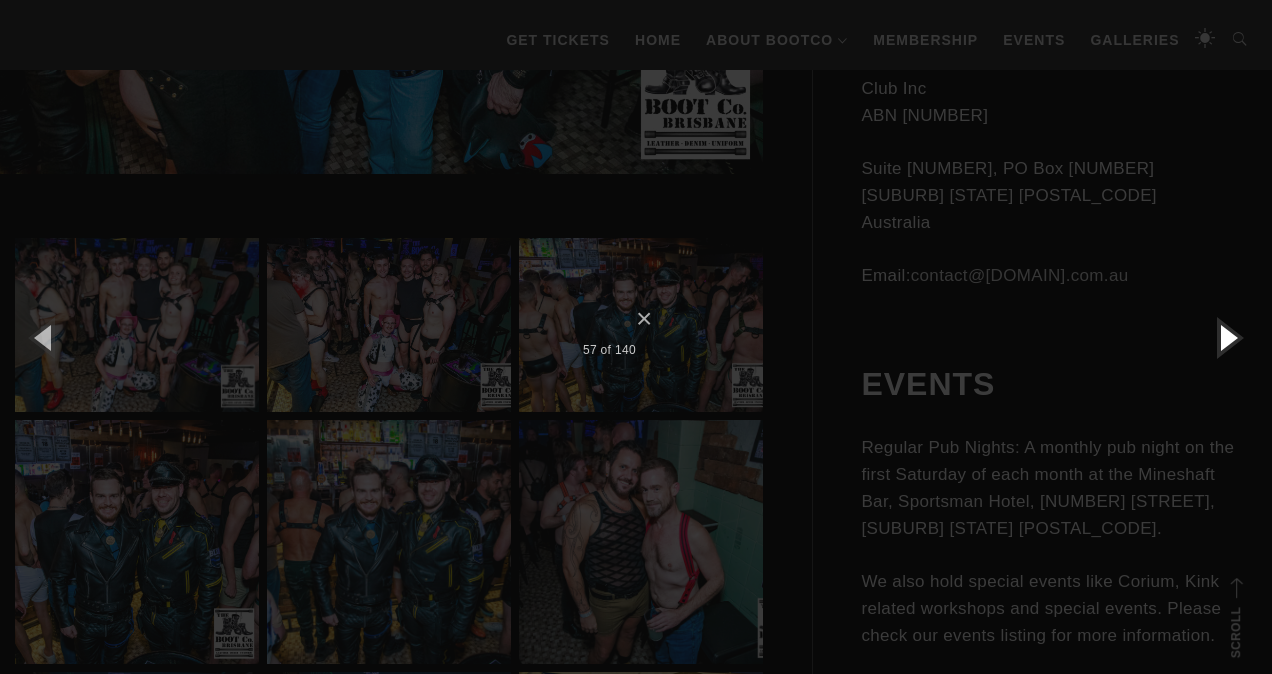click at bounding box center [1227, 337] 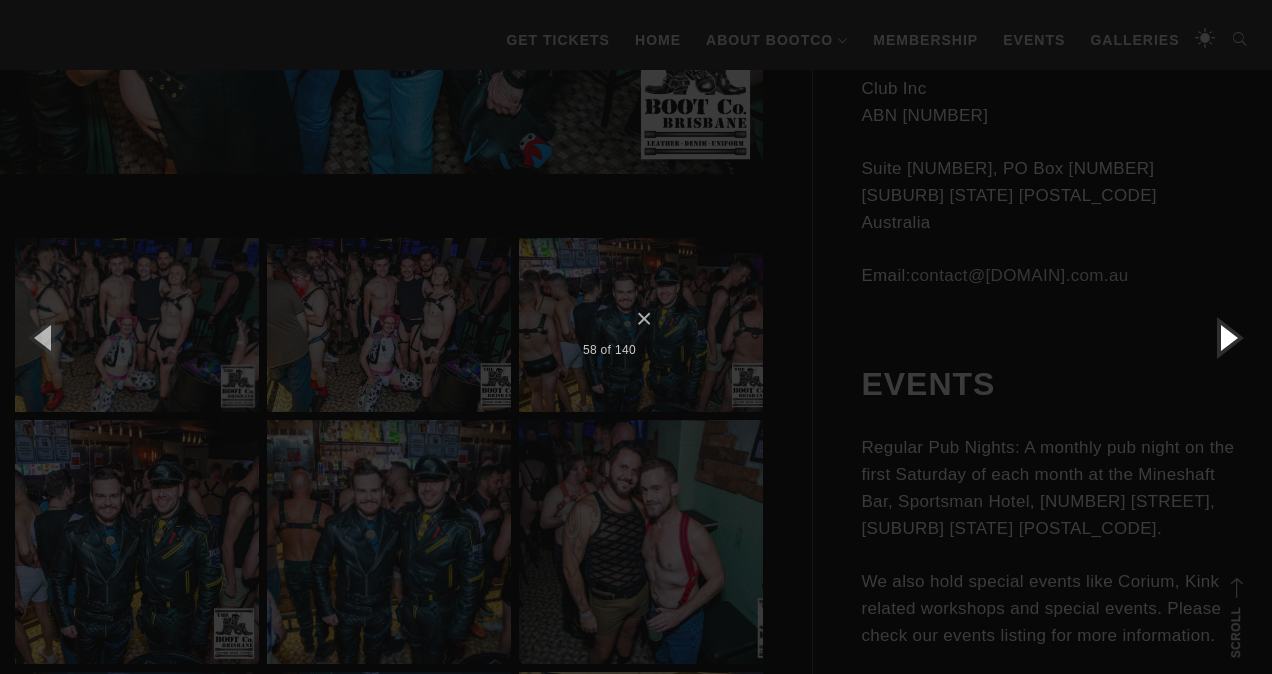 click at bounding box center (1227, 337) 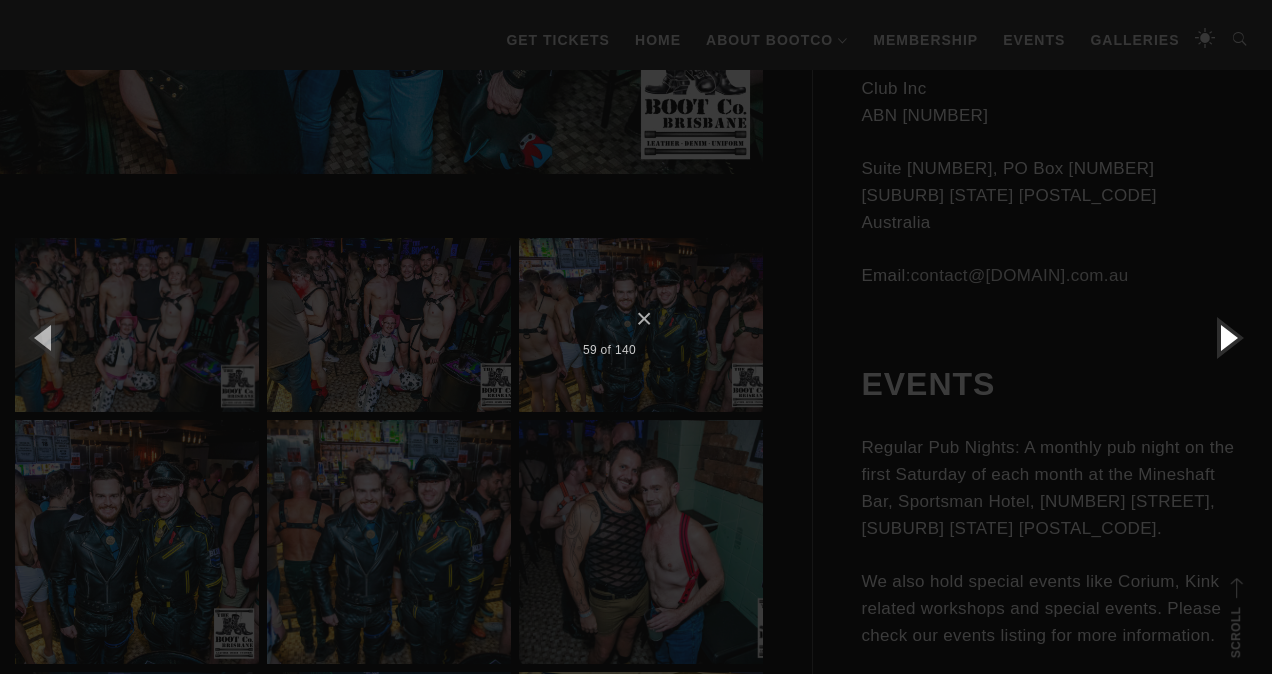 click at bounding box center (1227, 337) 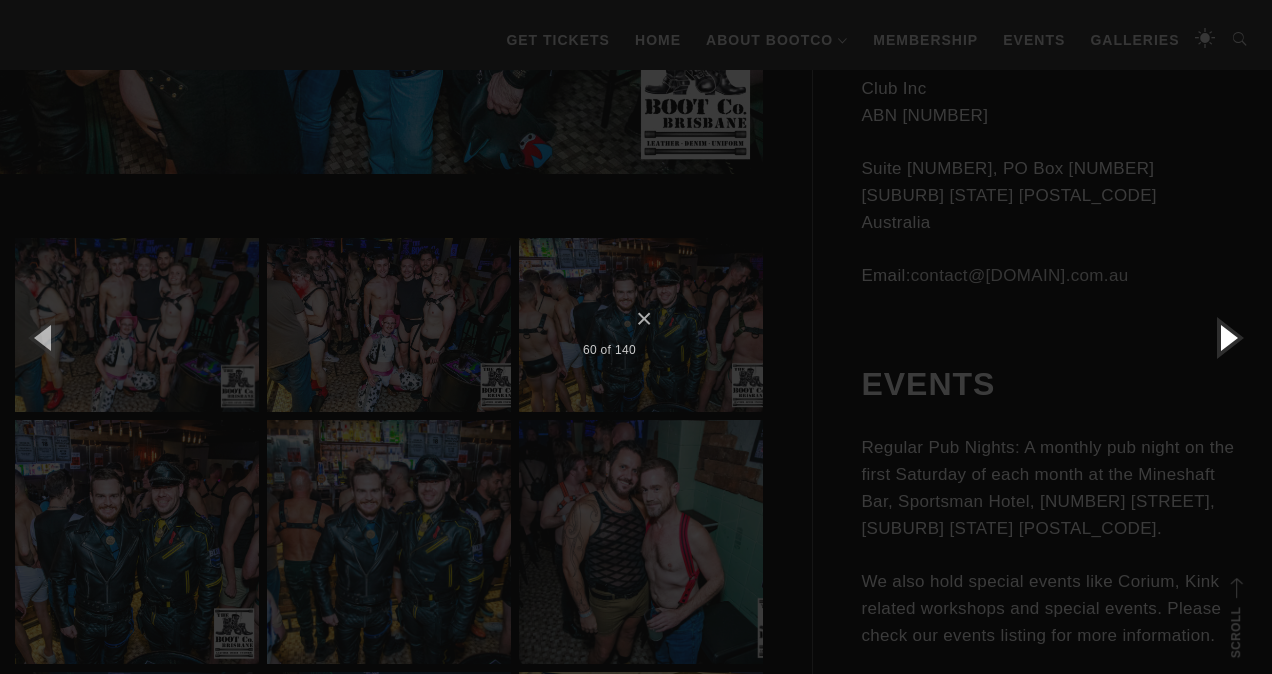 click at bounding box center [1227, 337] 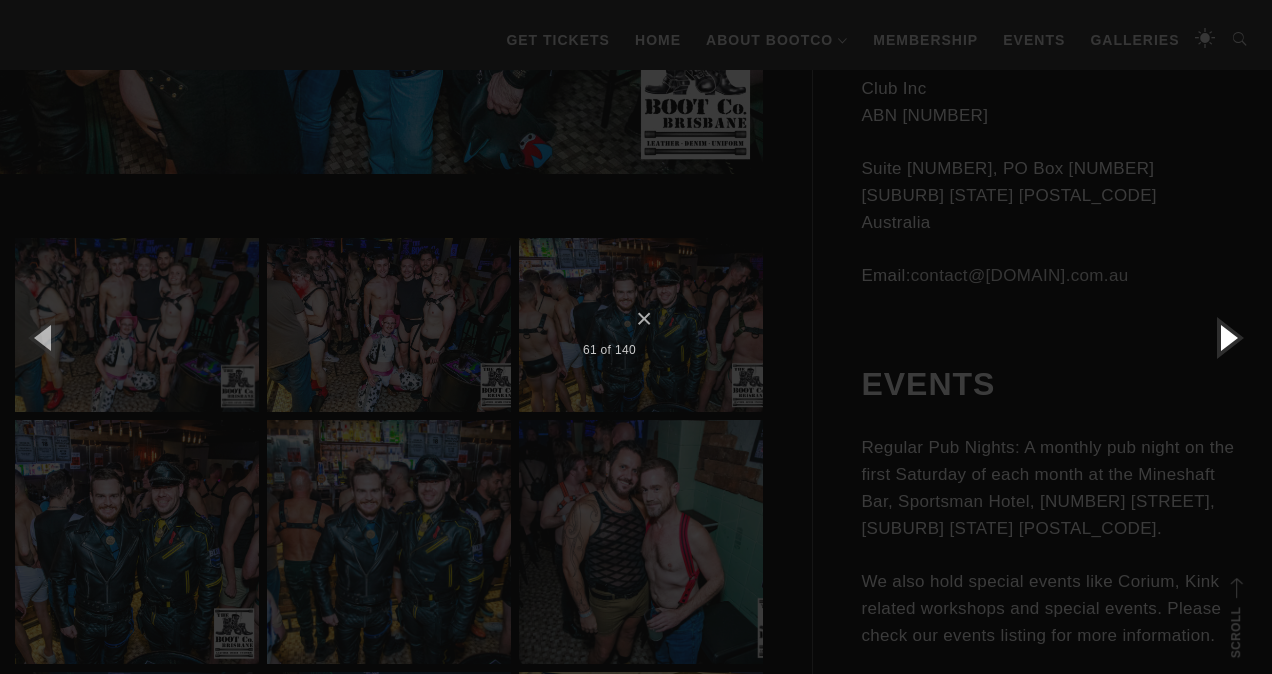 click at bounding box center [1227, 337] 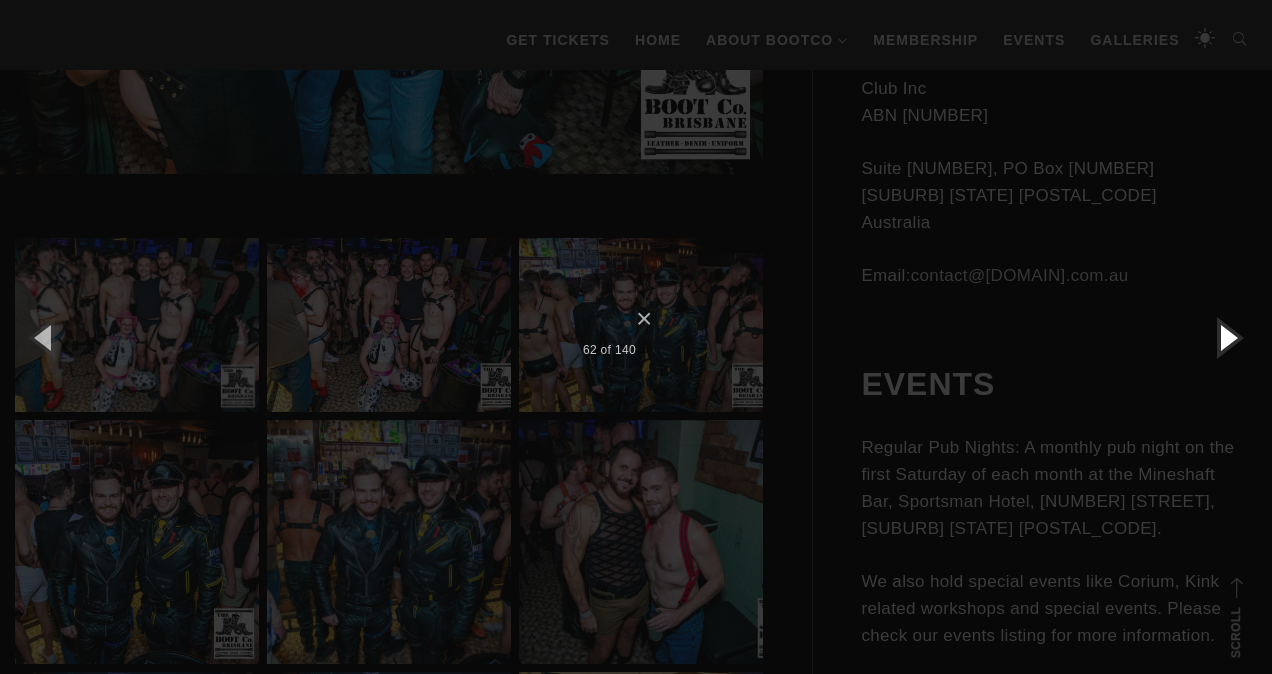 click at bounding box center [1227, 337] 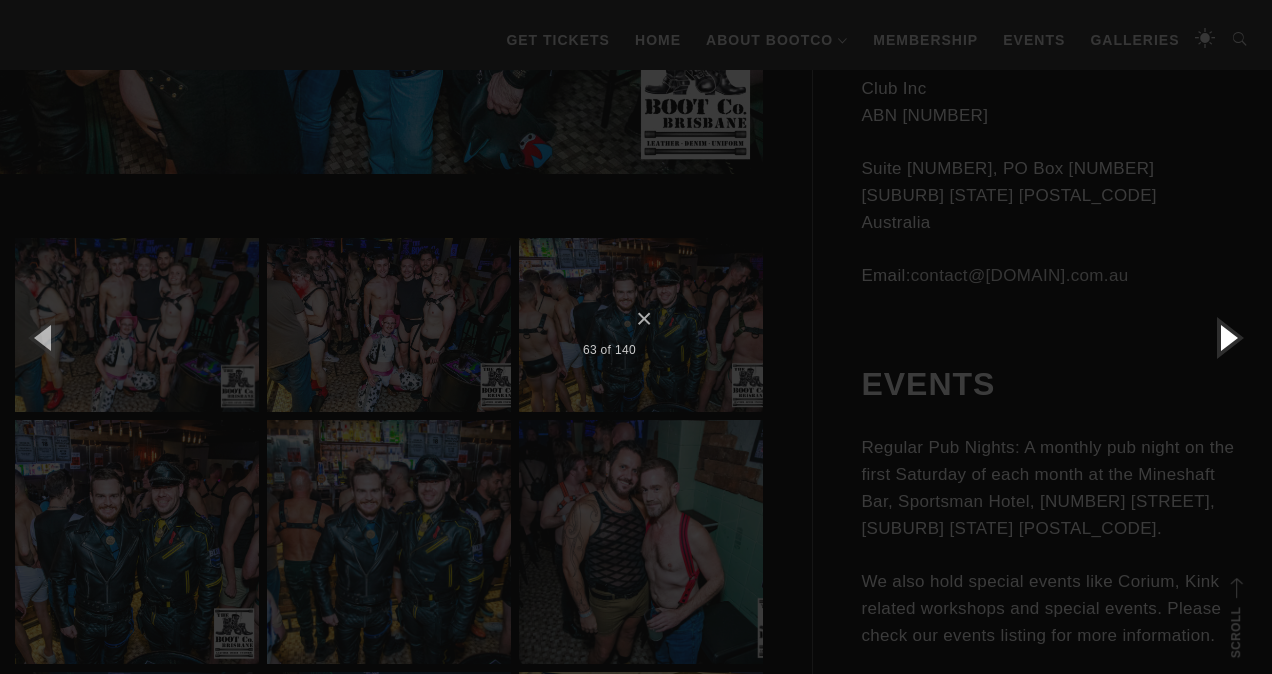 click at bounding box center (1227, 337) 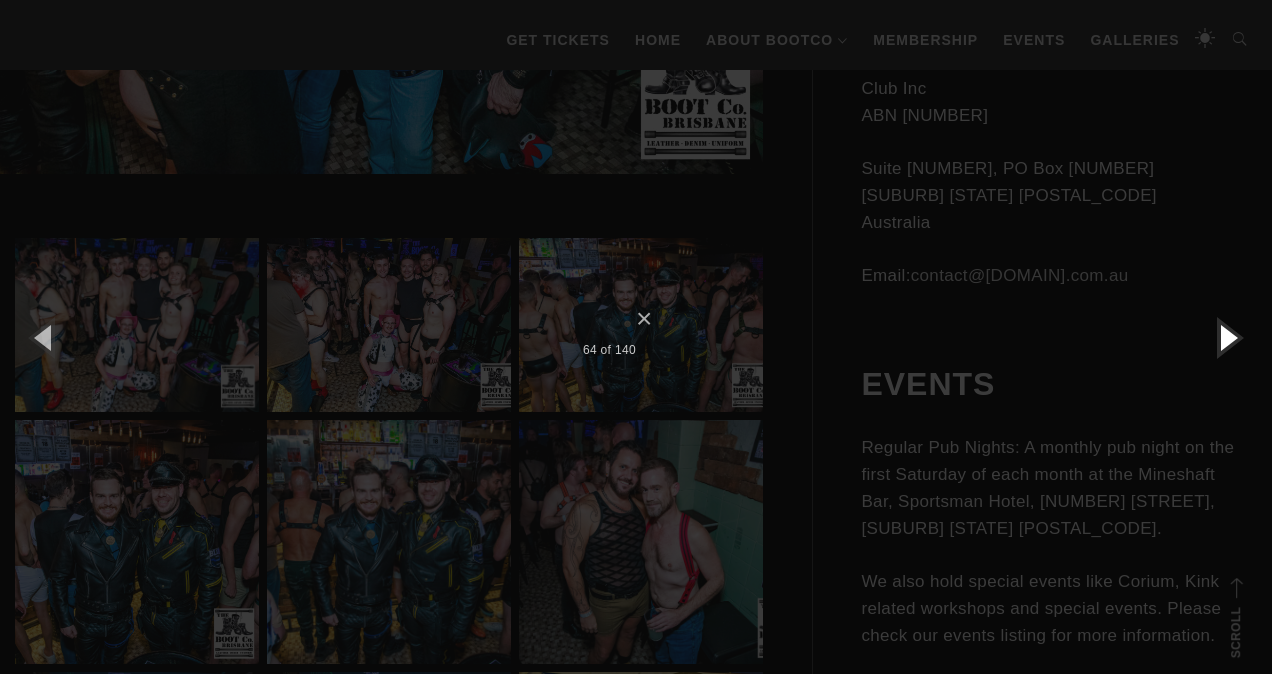 click at bounding box center (1227, 337) 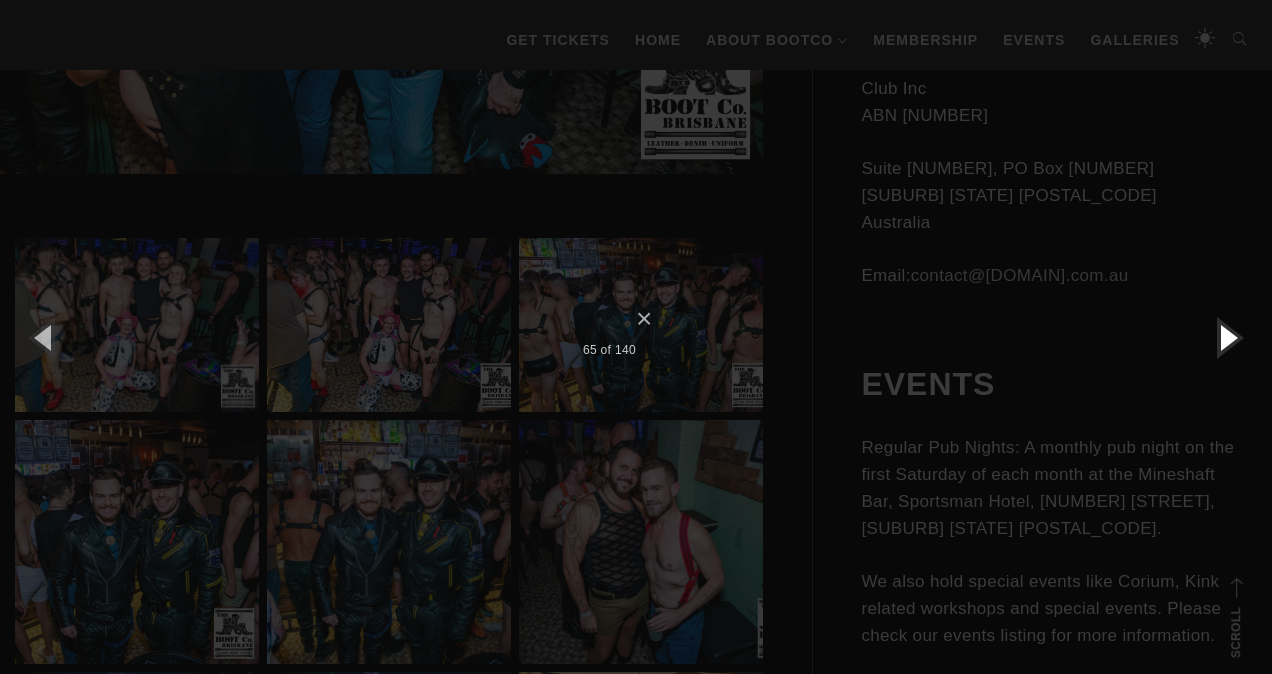click at bounding box center [1227, 337] 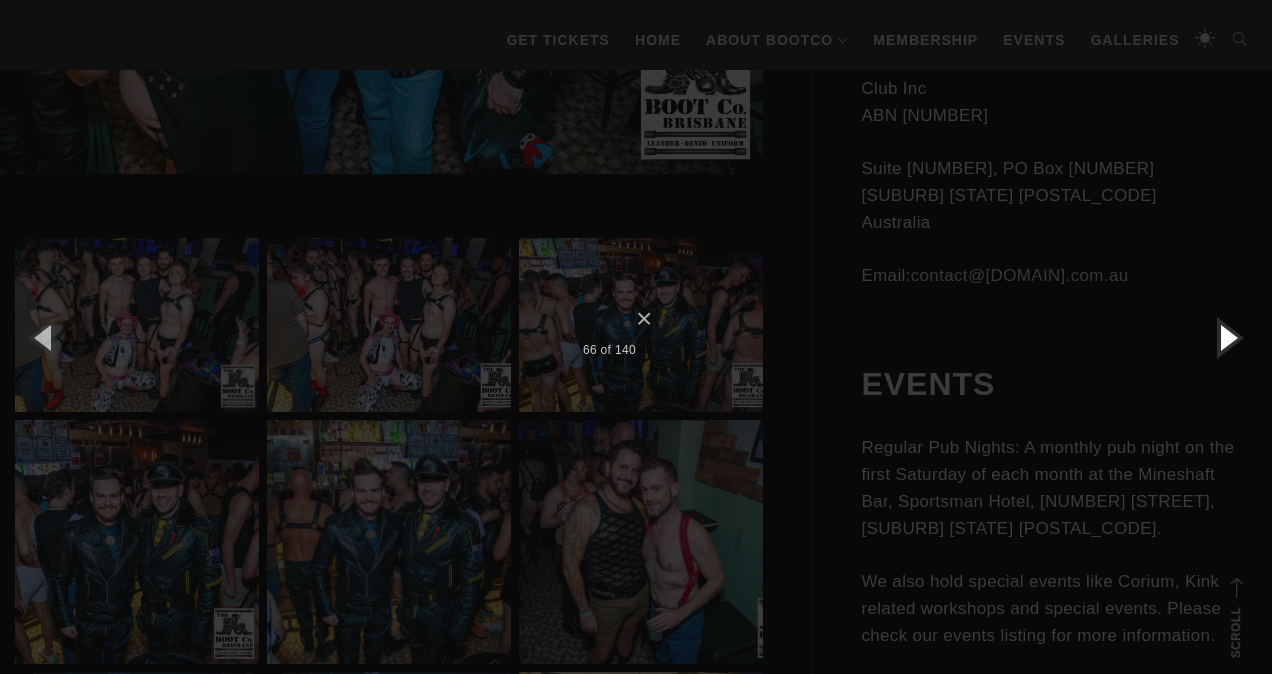 click at bounding box center [1227, 337] 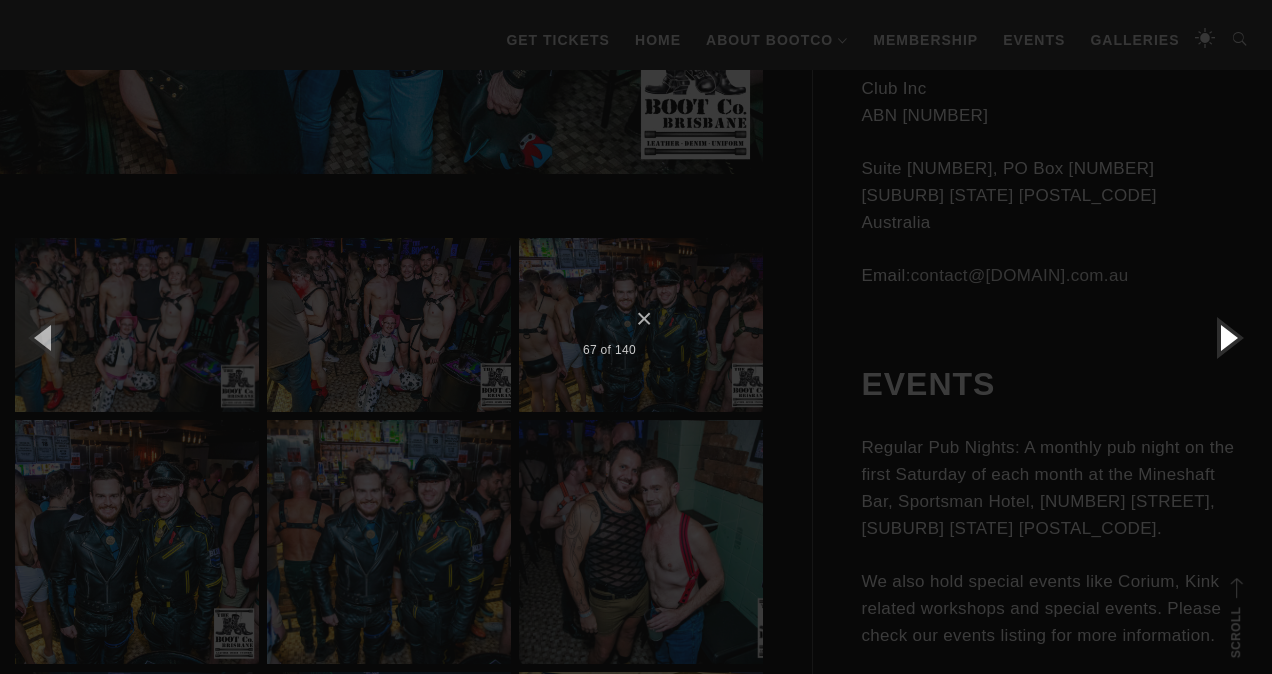 click at bounding box center (1227, 337) 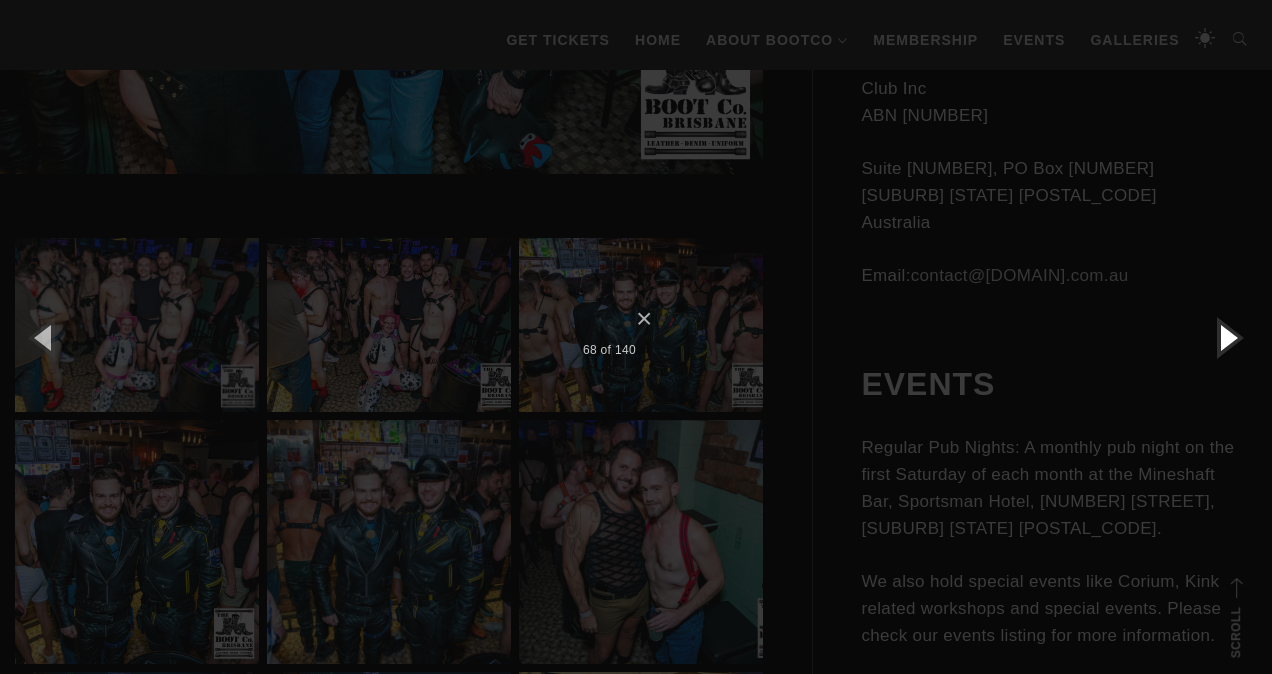 click at bounding box center [1227, 337] 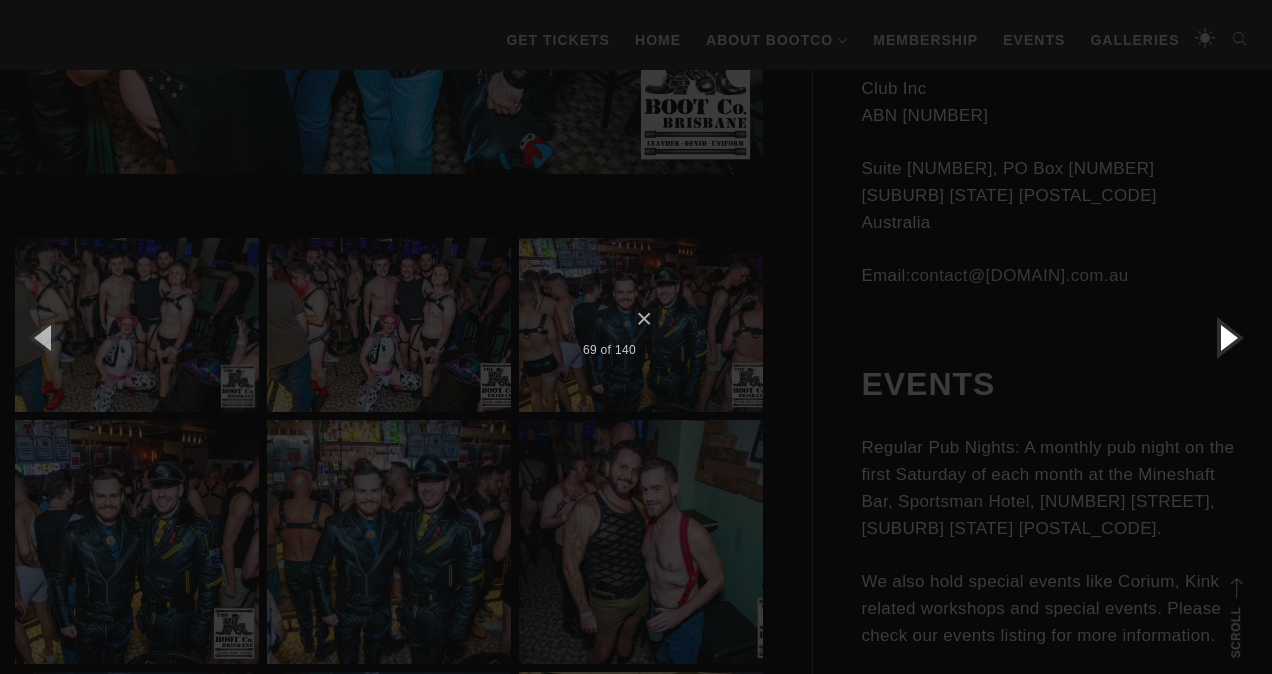 click at bounding box center [1227, 337] 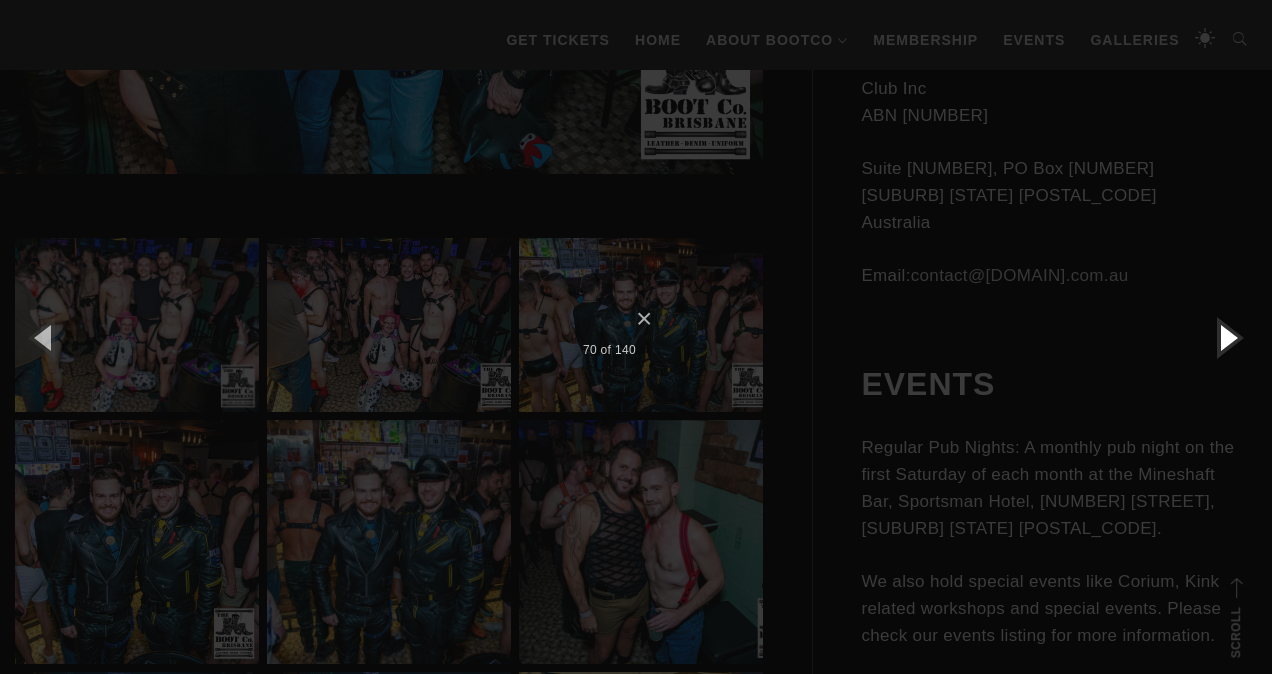 click at bounding box center [1227, 337] 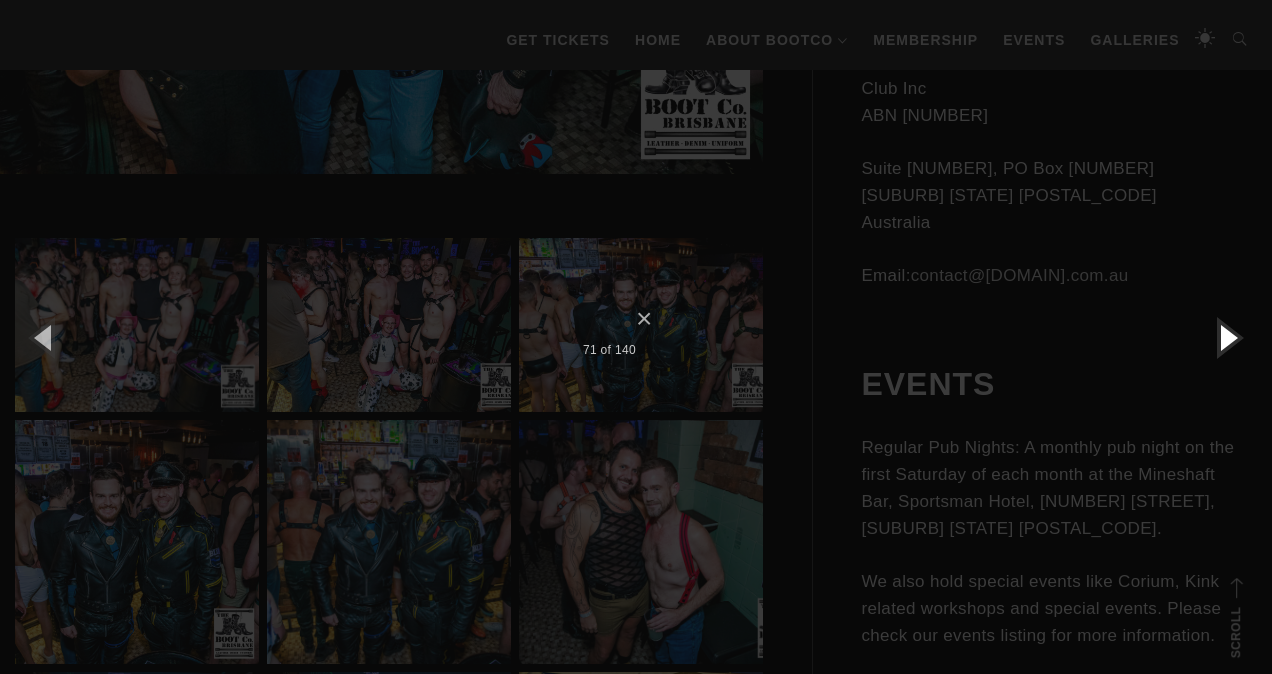 click at bounding box center (1227, 337) 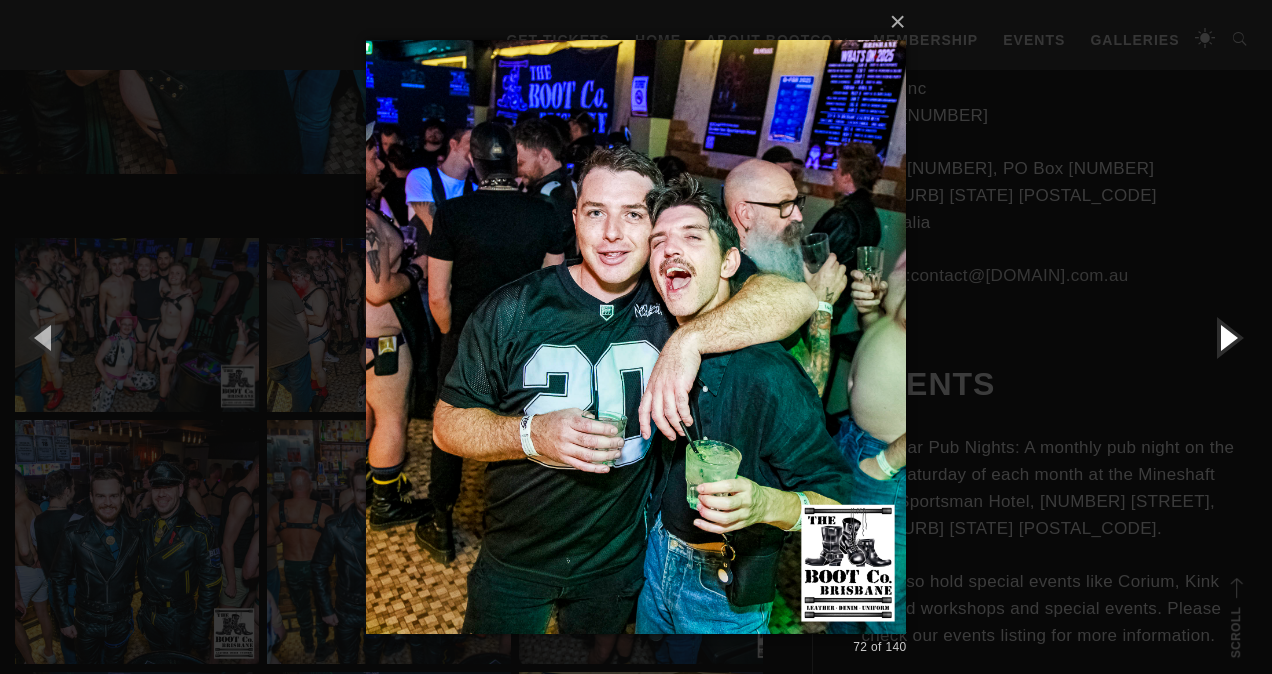 click at bounding box center [1227, 337] 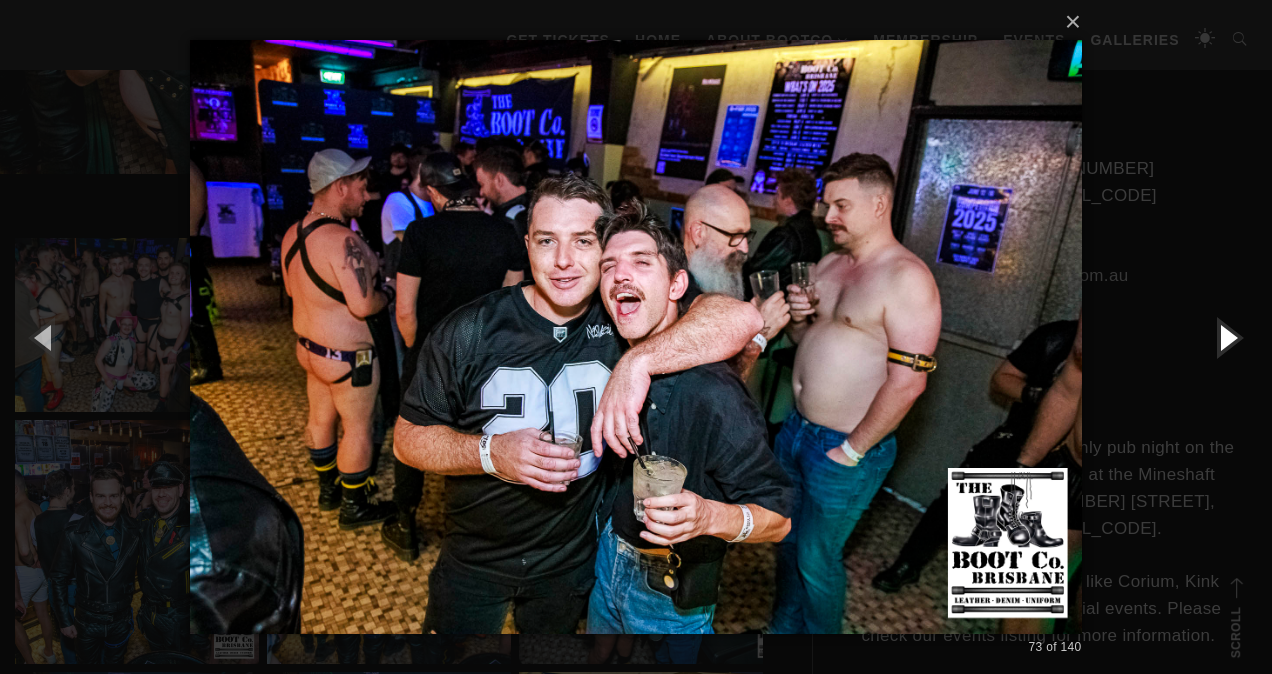 click at bounding box center [1227, 337] 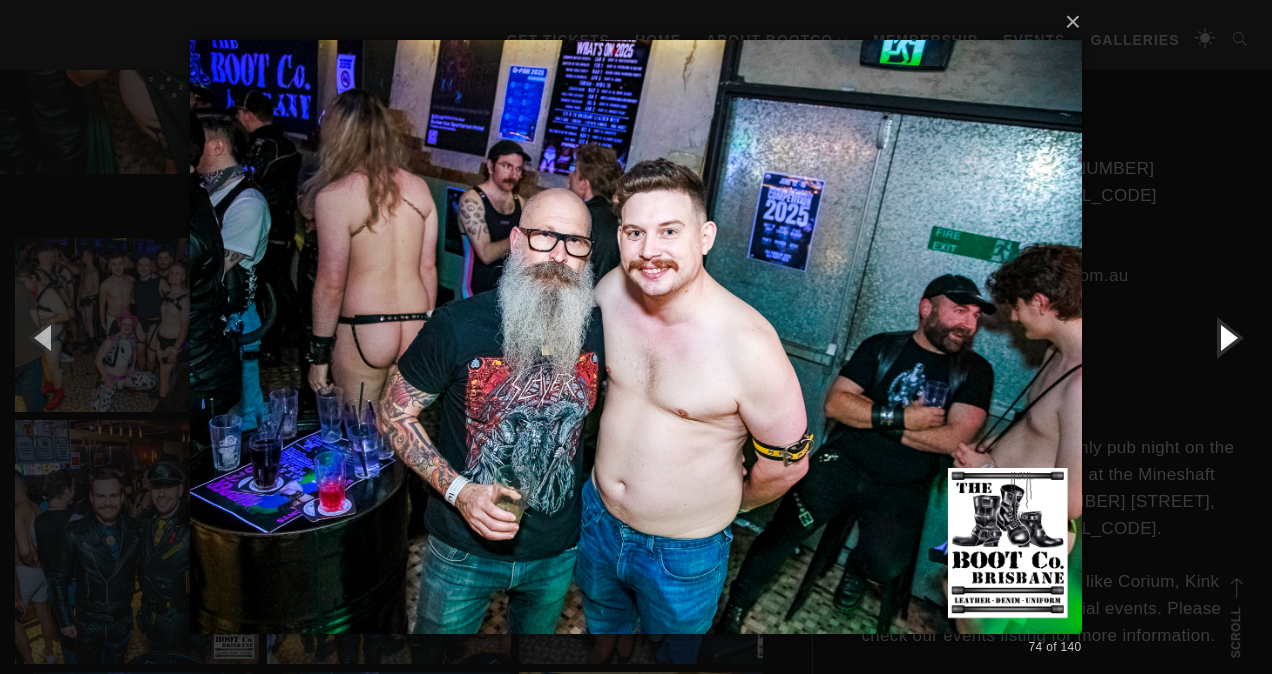 click at bounding box center (1227, 337) 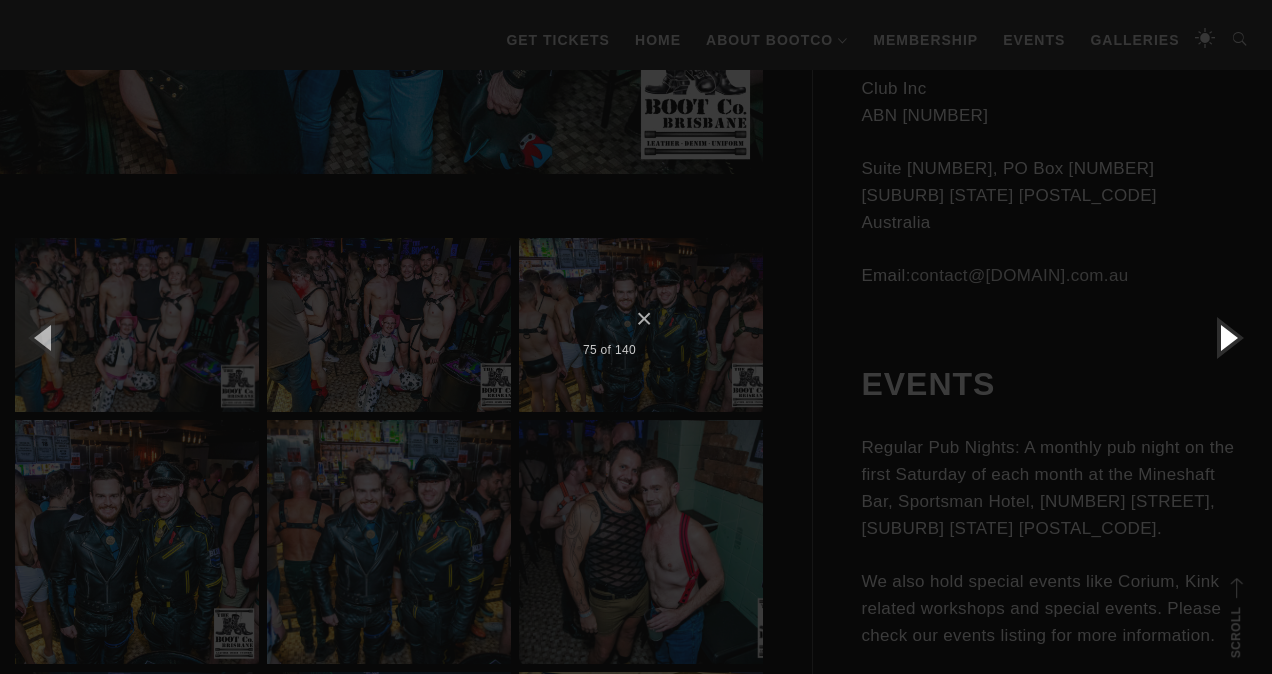 click at bounding box center [1227, 337] 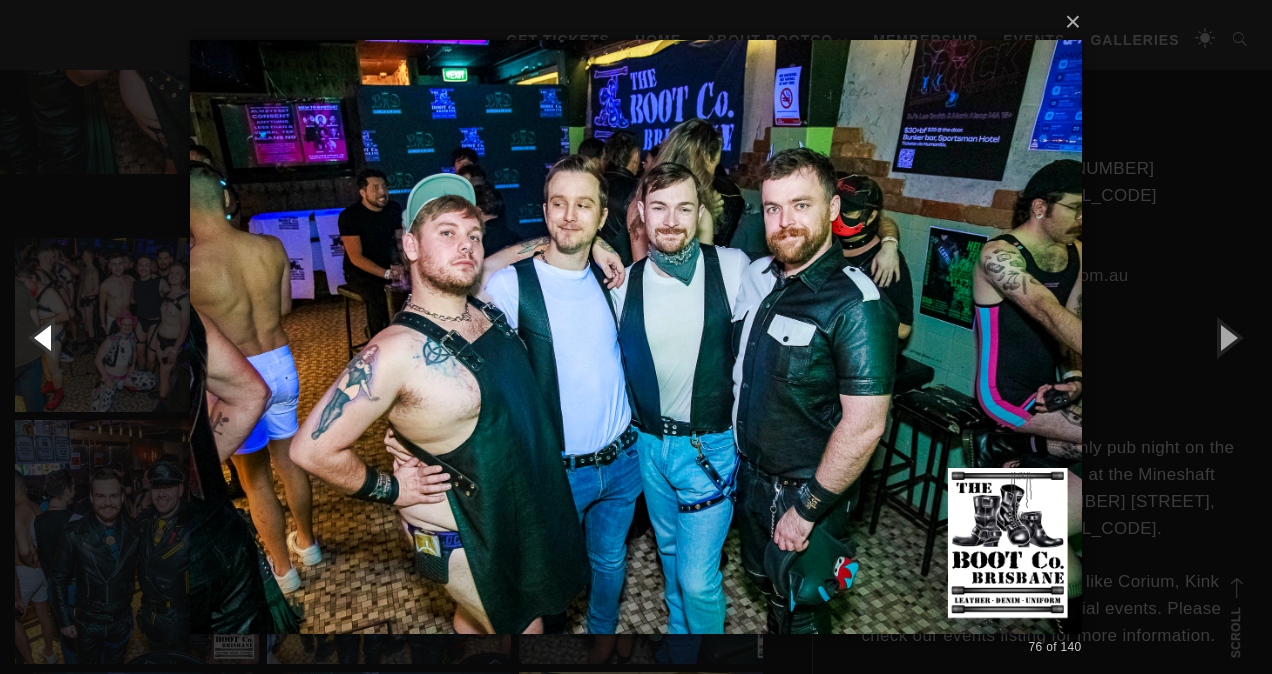 click at bounding box center (45, 337) 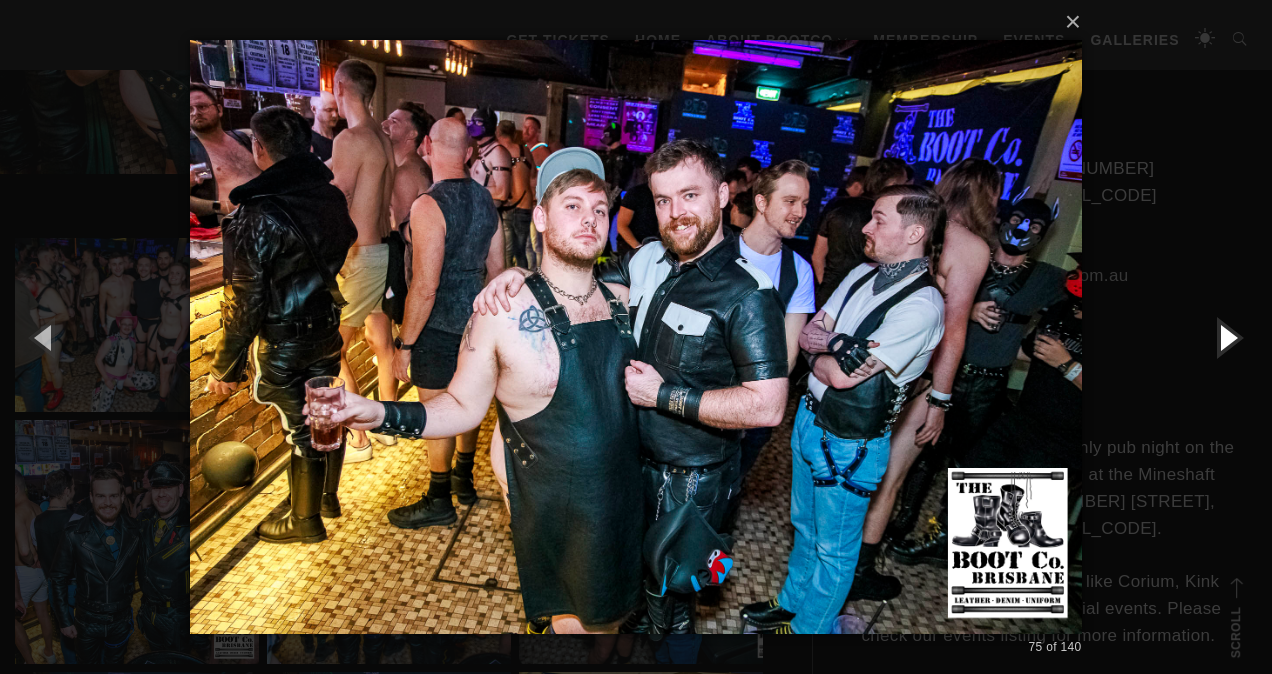 click at bounding box center [1227, 337] 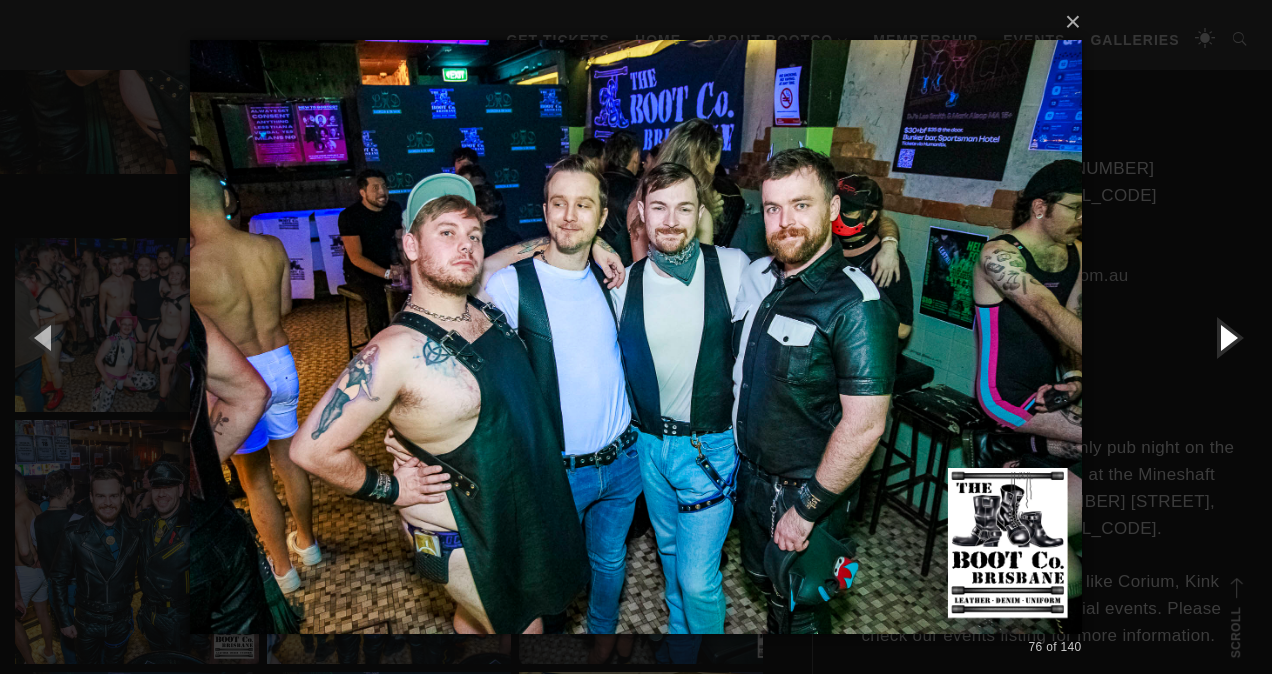 click at bounding box center (1227, 337) 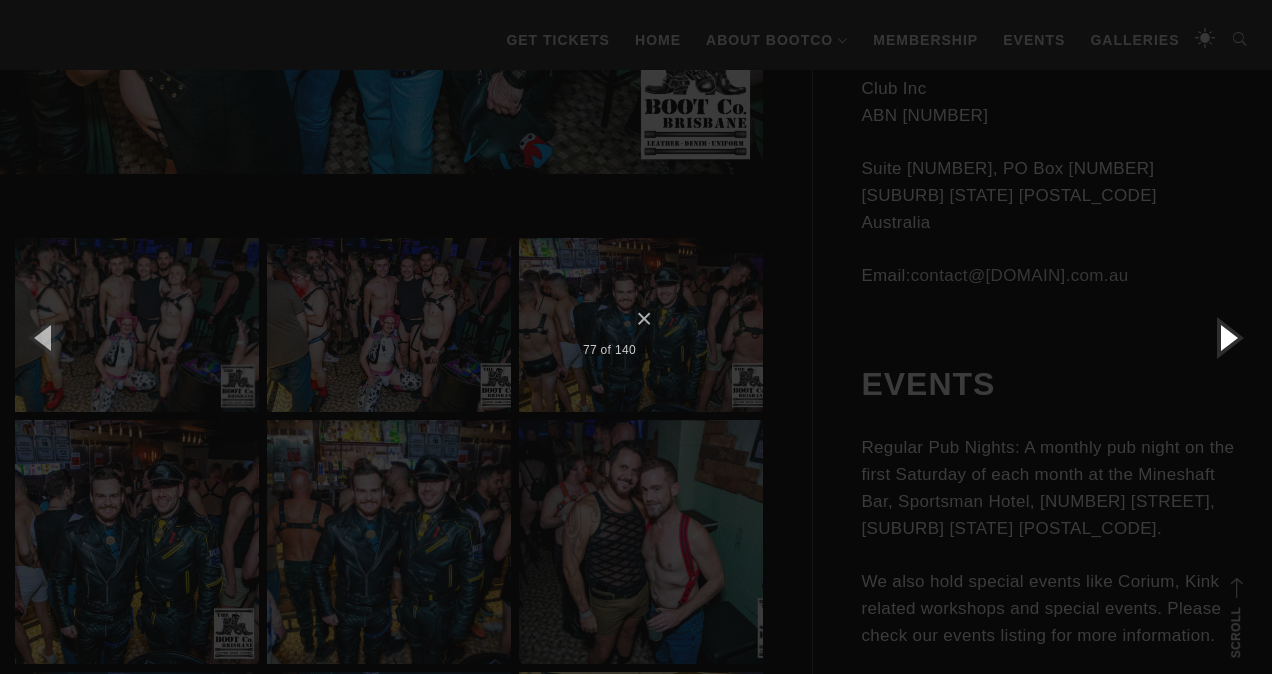 click at bounding box center [1227, 337] 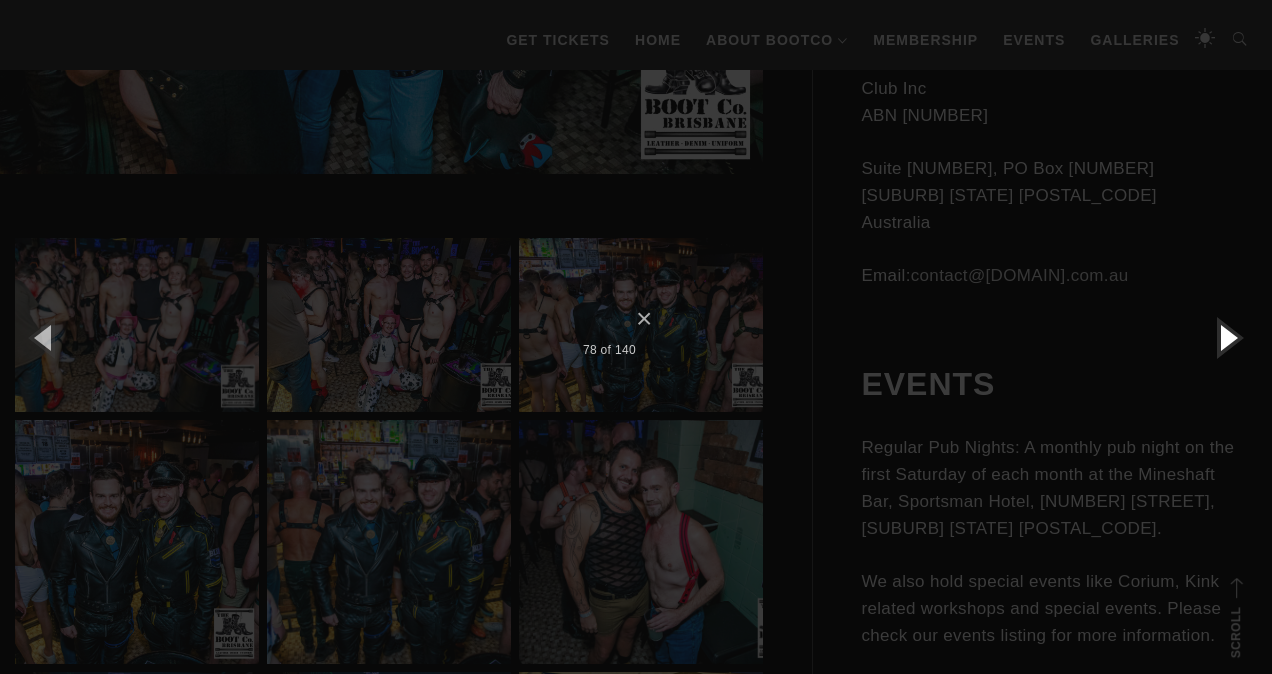 click at bounding box center (1227, 337) 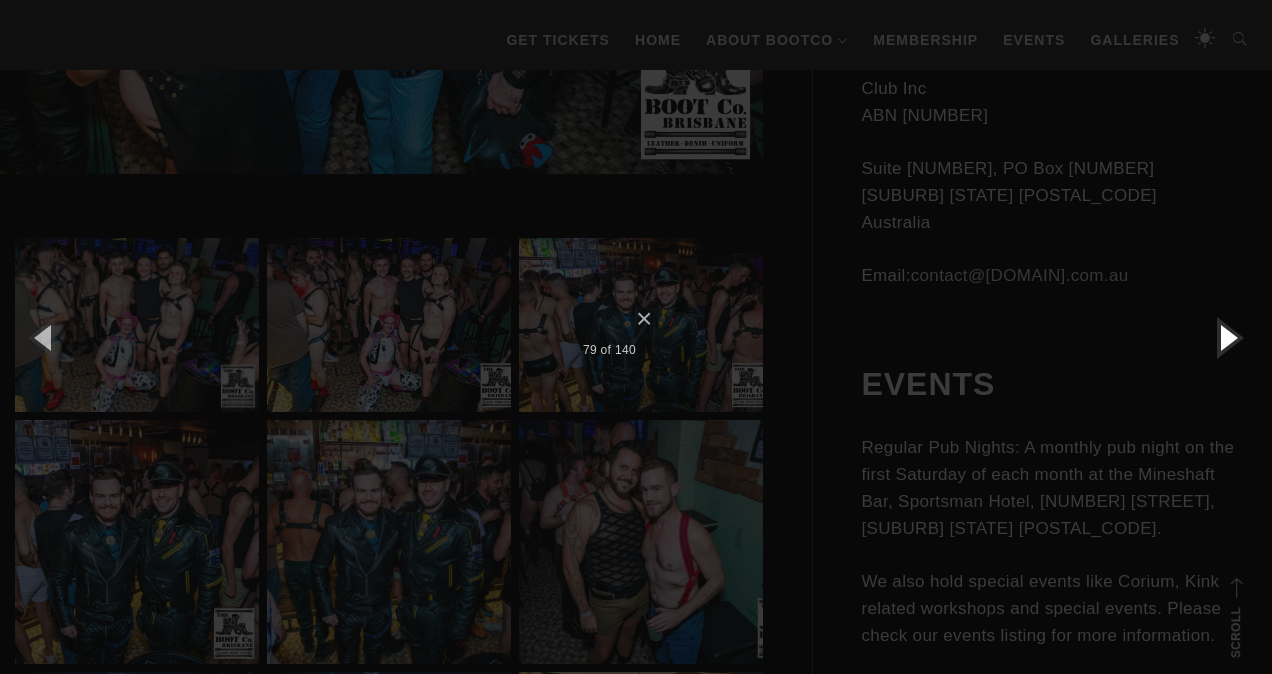 click at bounding box center (1227, 337) 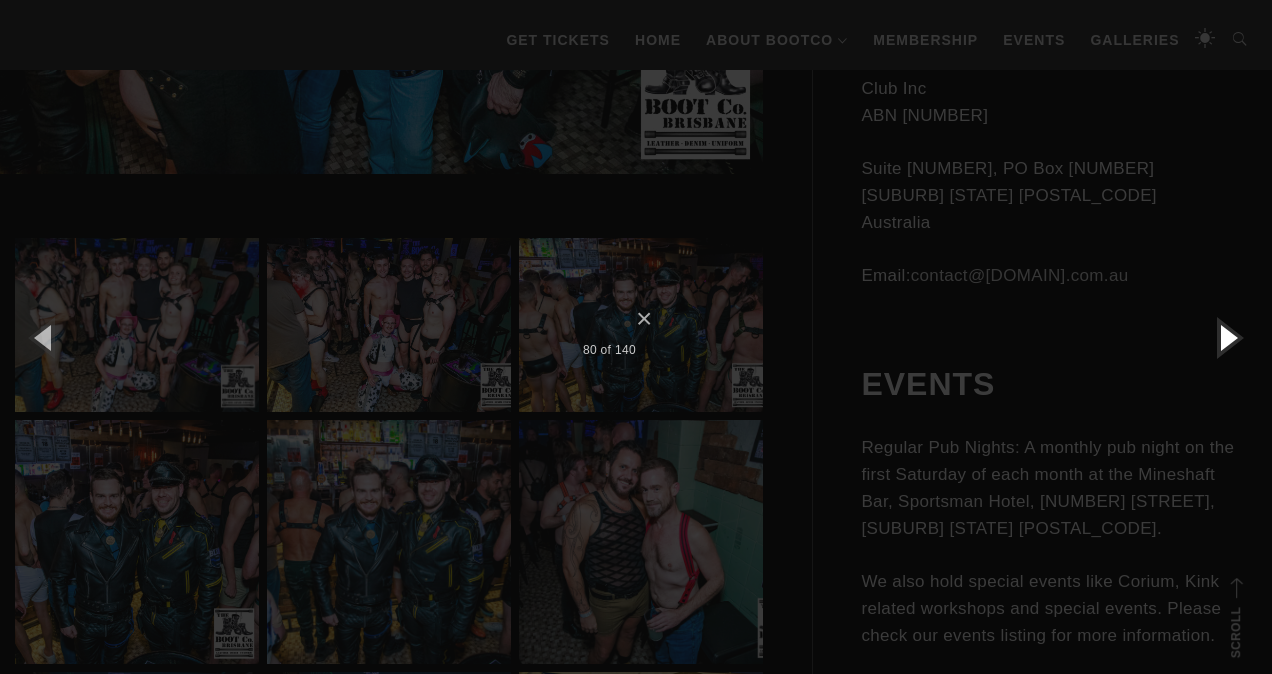 click at bounding box center [1227, 337] 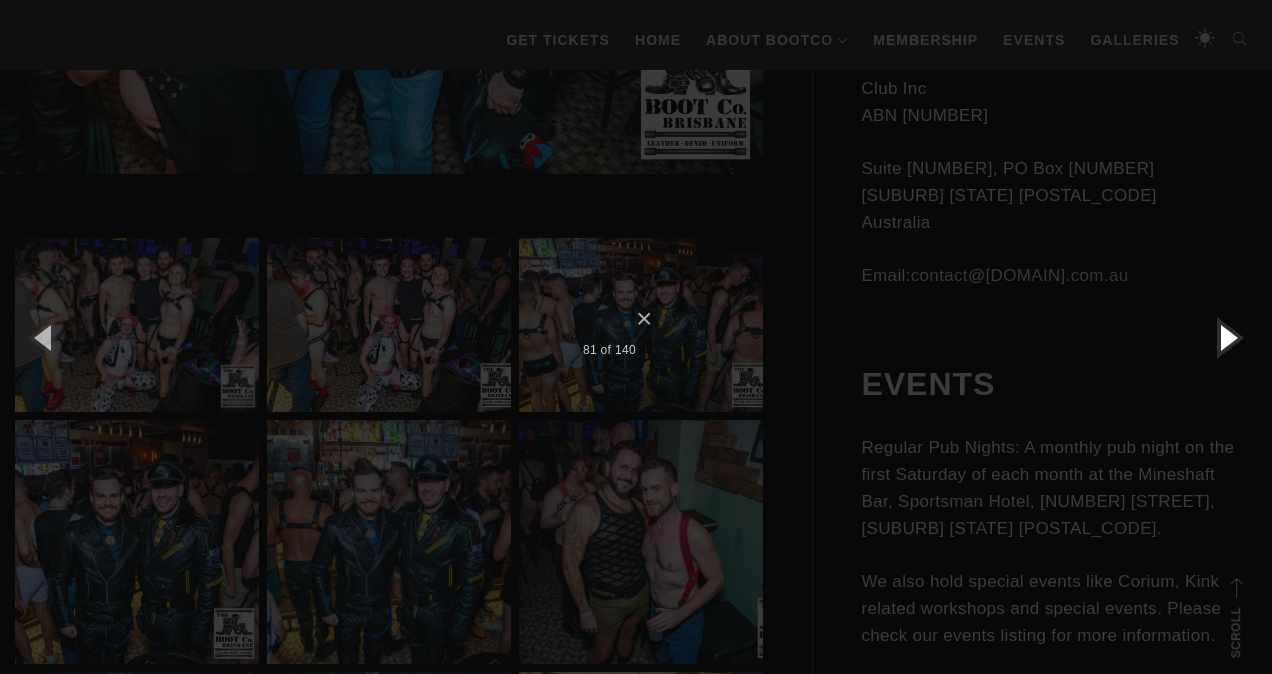 click at bounding box center (1227, 337) 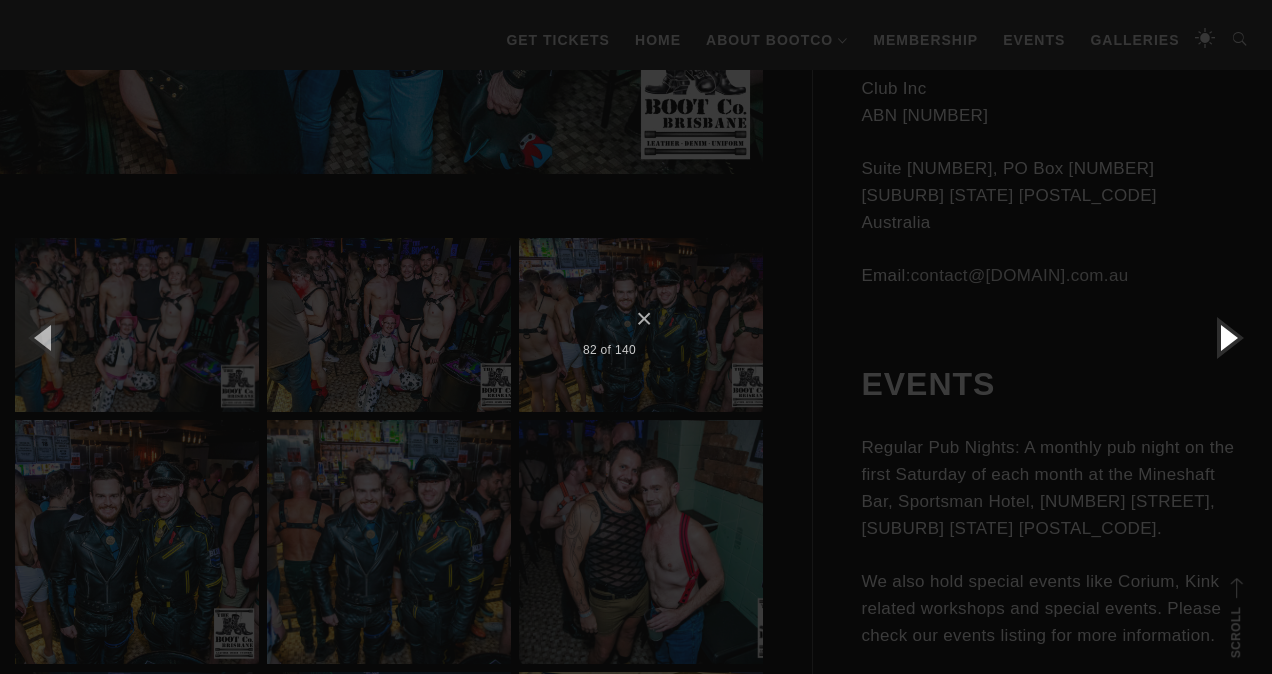 click at bounding box center [1227, 337] 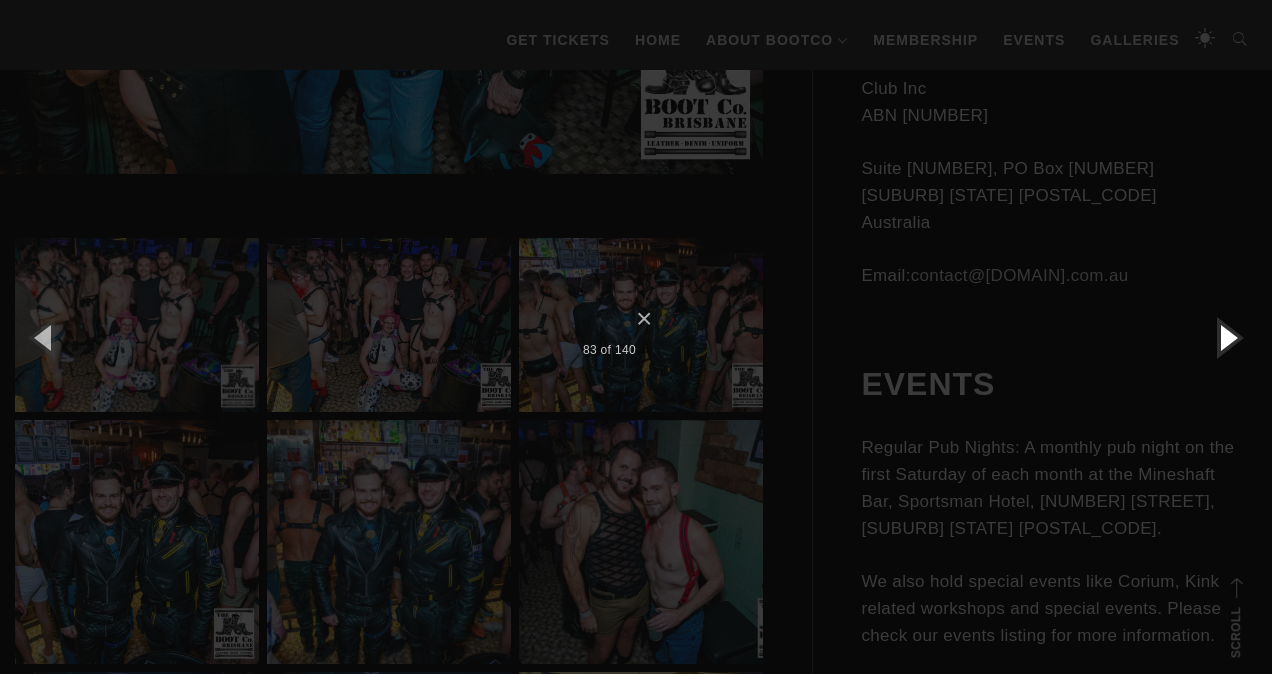 click at bounding box center (1227, 337) 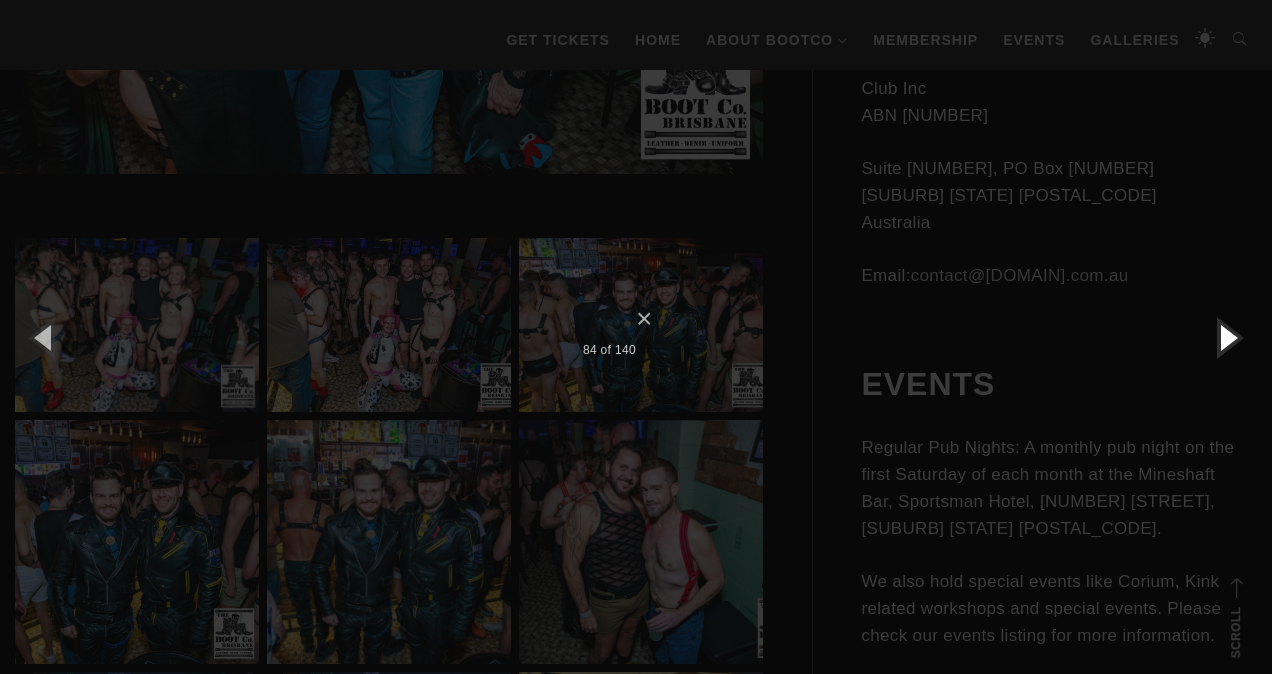 click at bounding box center (1227, 337) 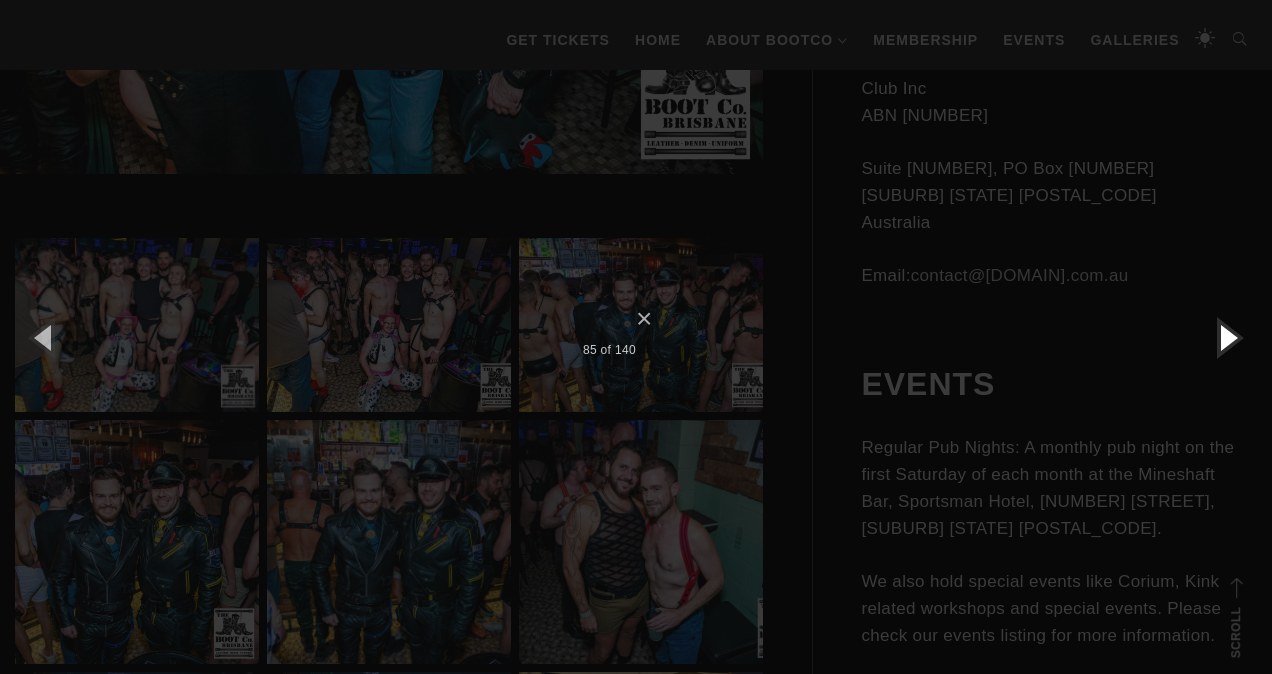 click at bounding box center (1227, 337) 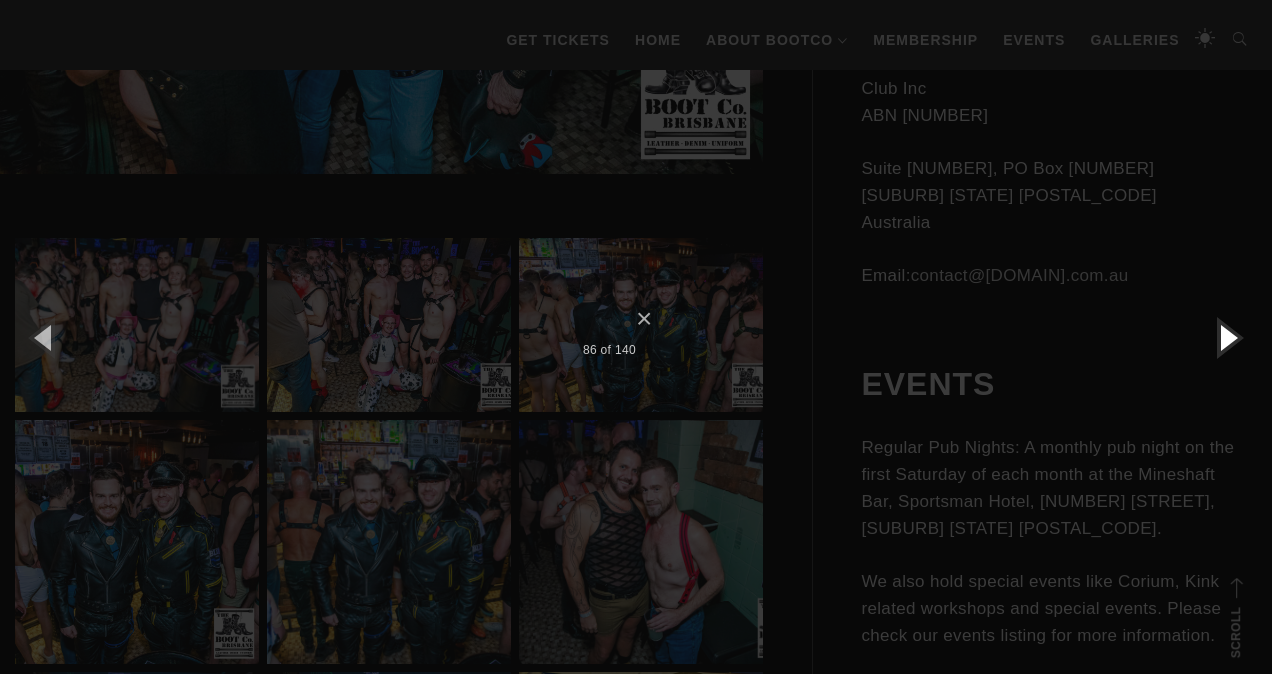 click at bounding box center [1227, 337] 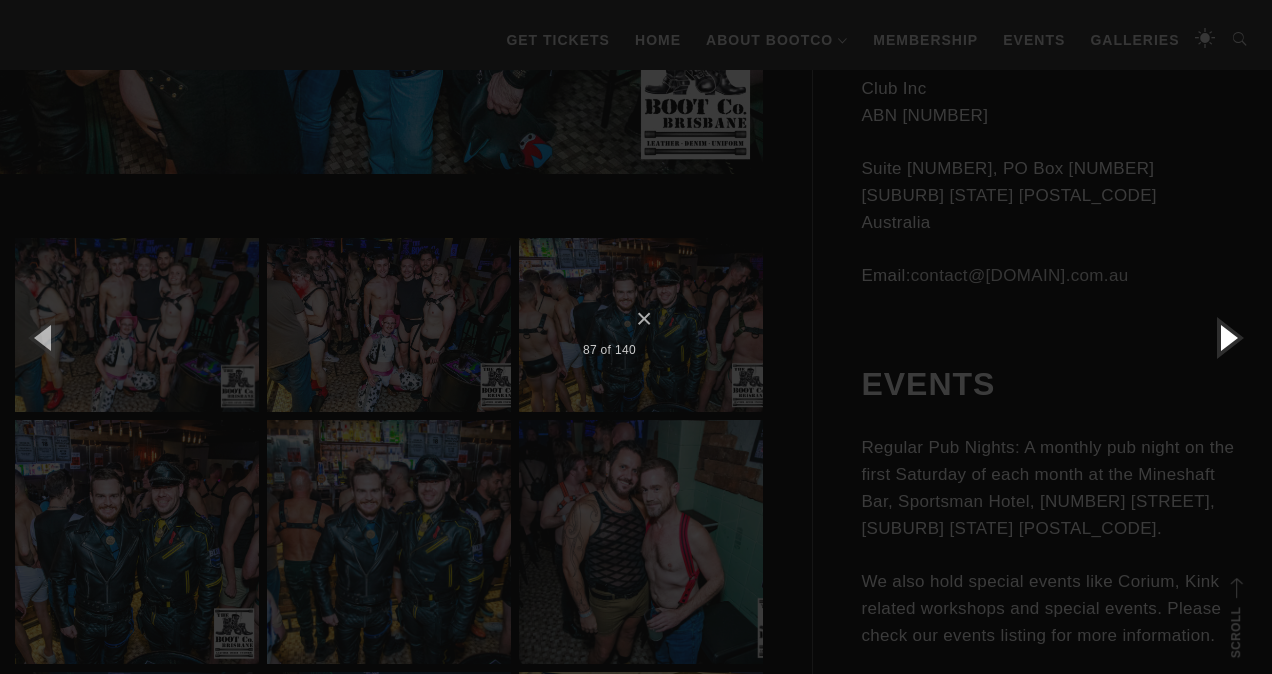 click at bounding box center [1227, 337] 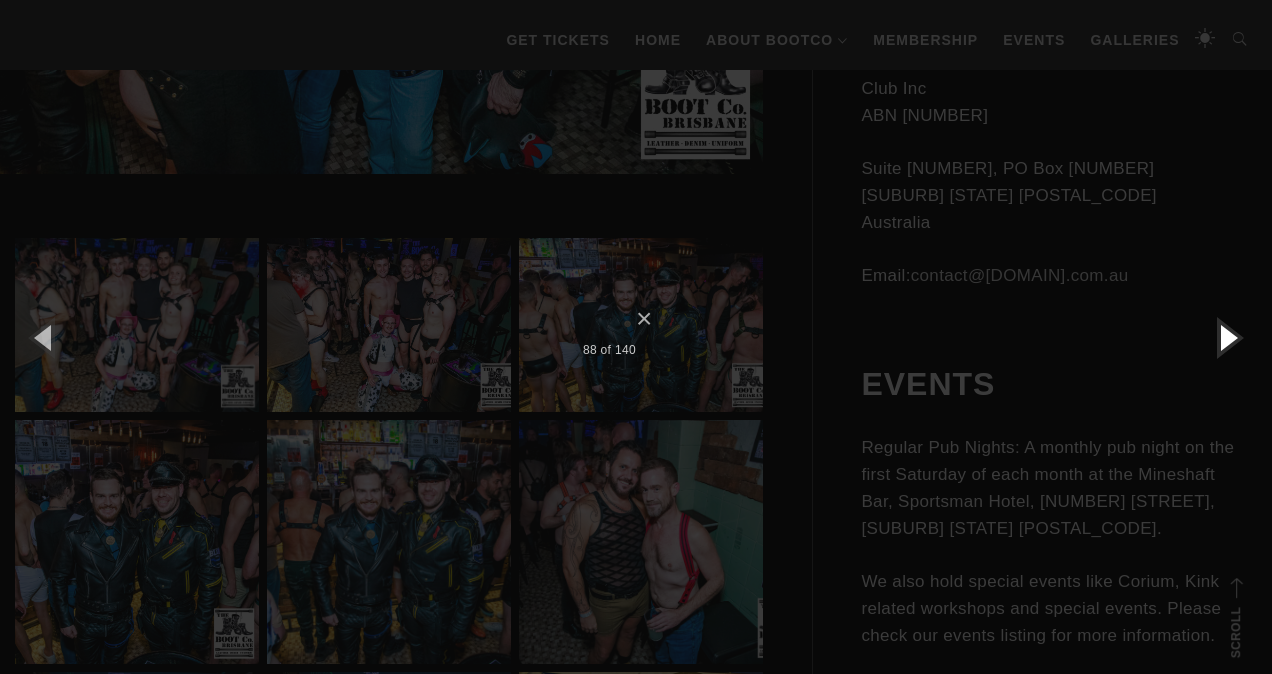 click at bounding box center (1227, 337) 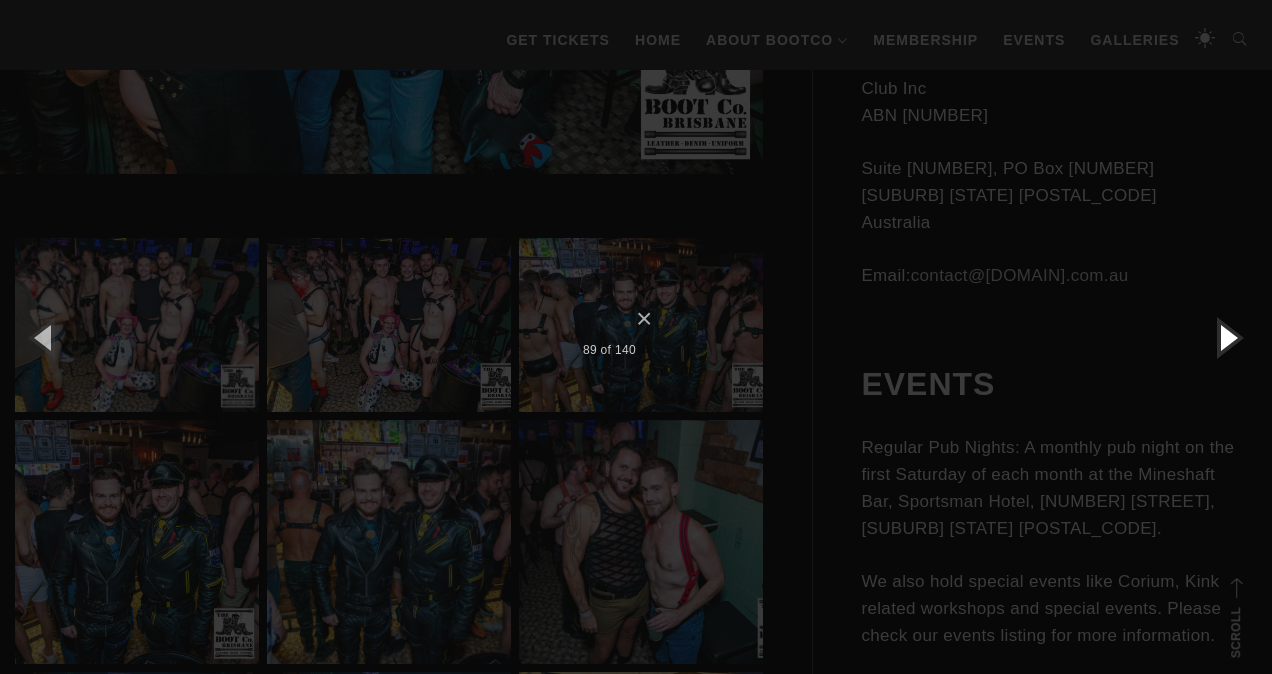 click at bounding box center [1227, 337] 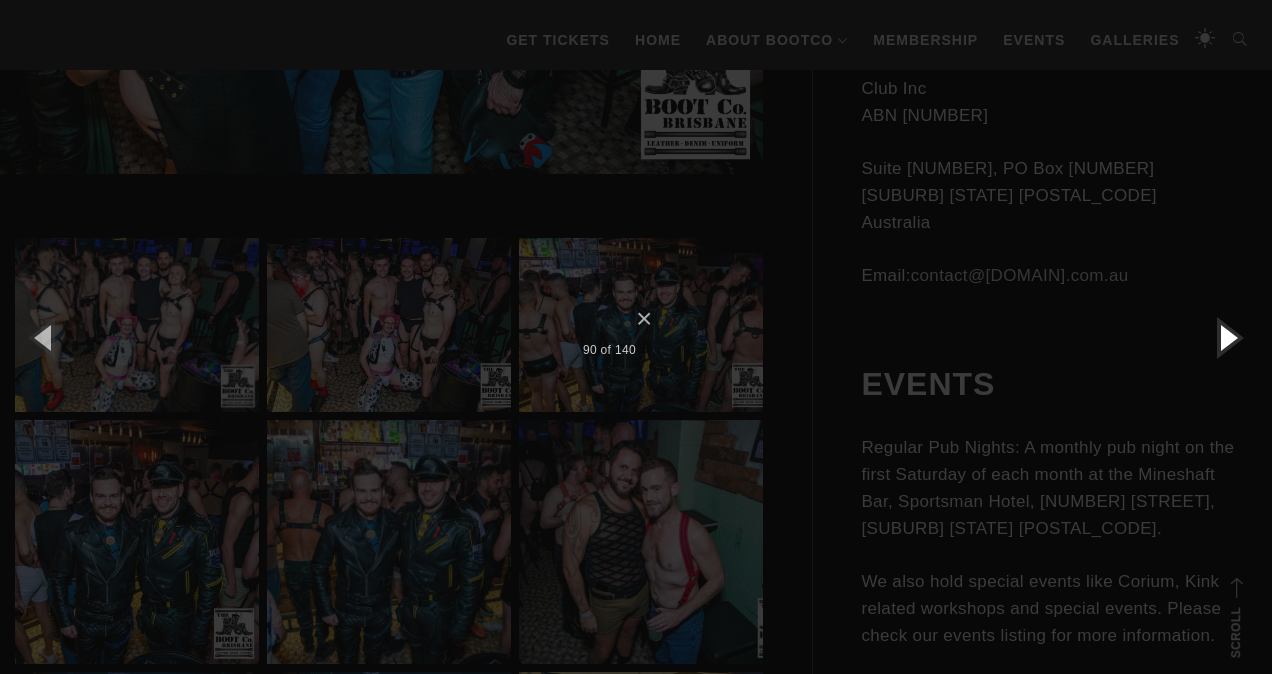 click at bounding box center (1227, 337) 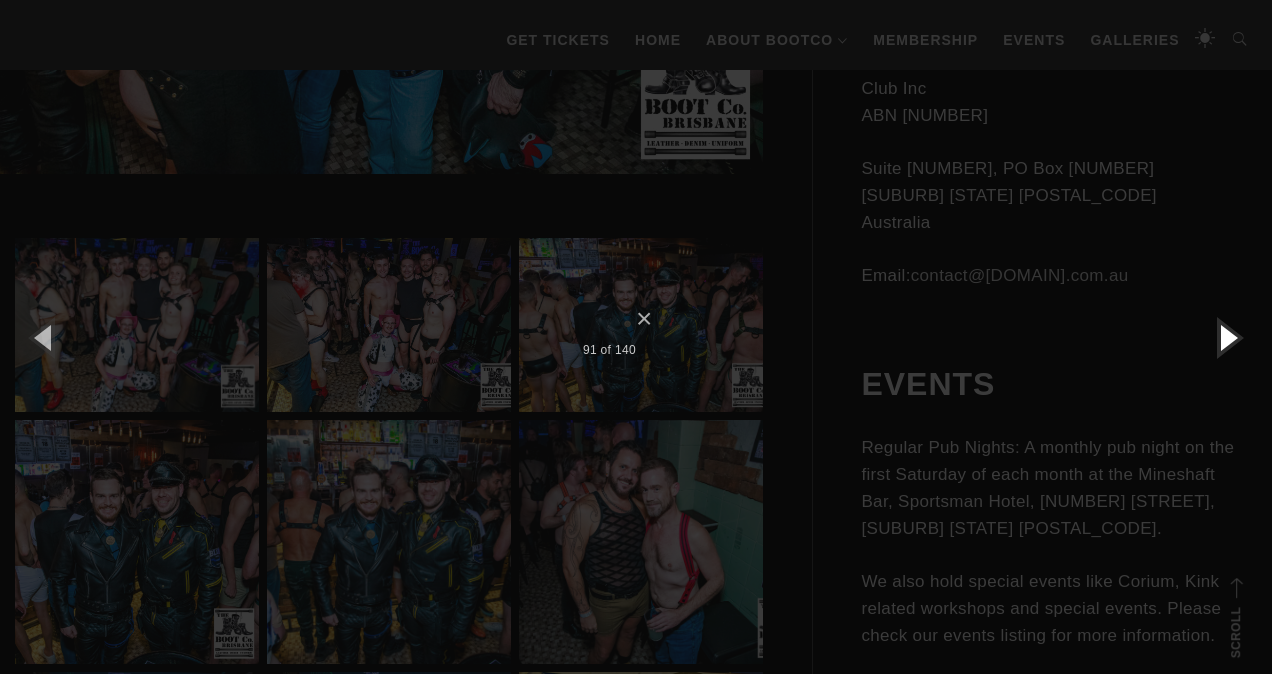 click at bounding box center (1227, 337) 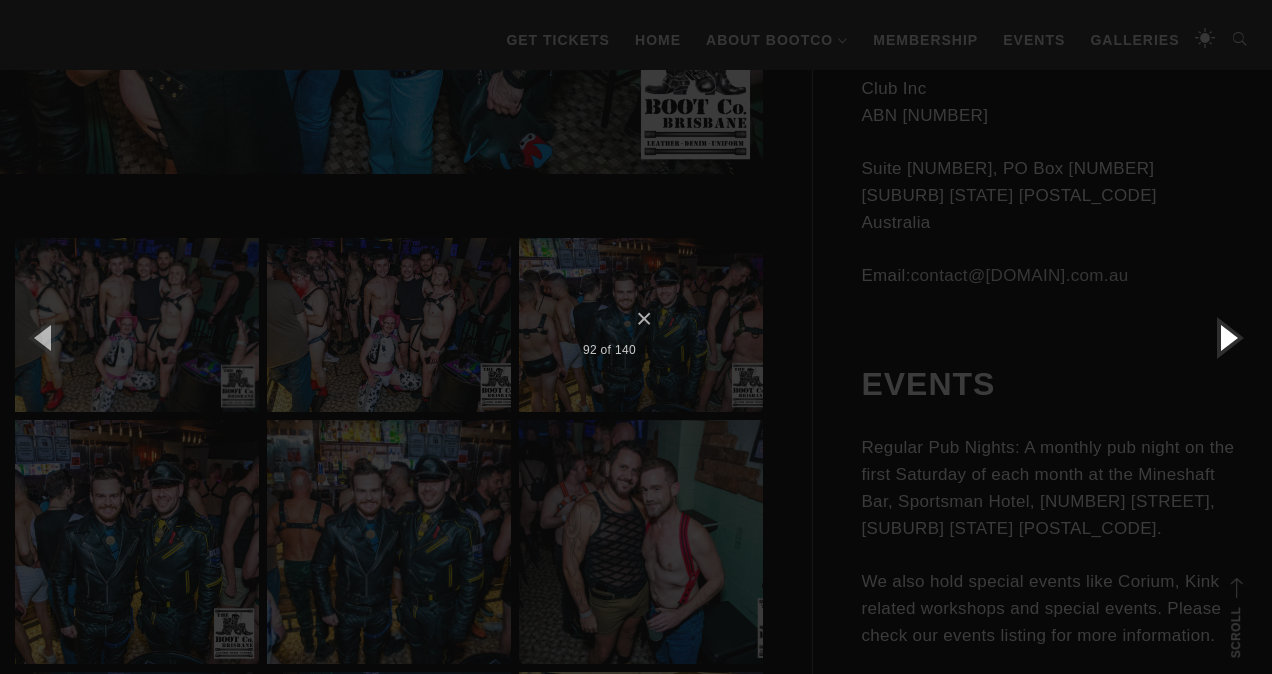 click at bounding box center (1227, 337) 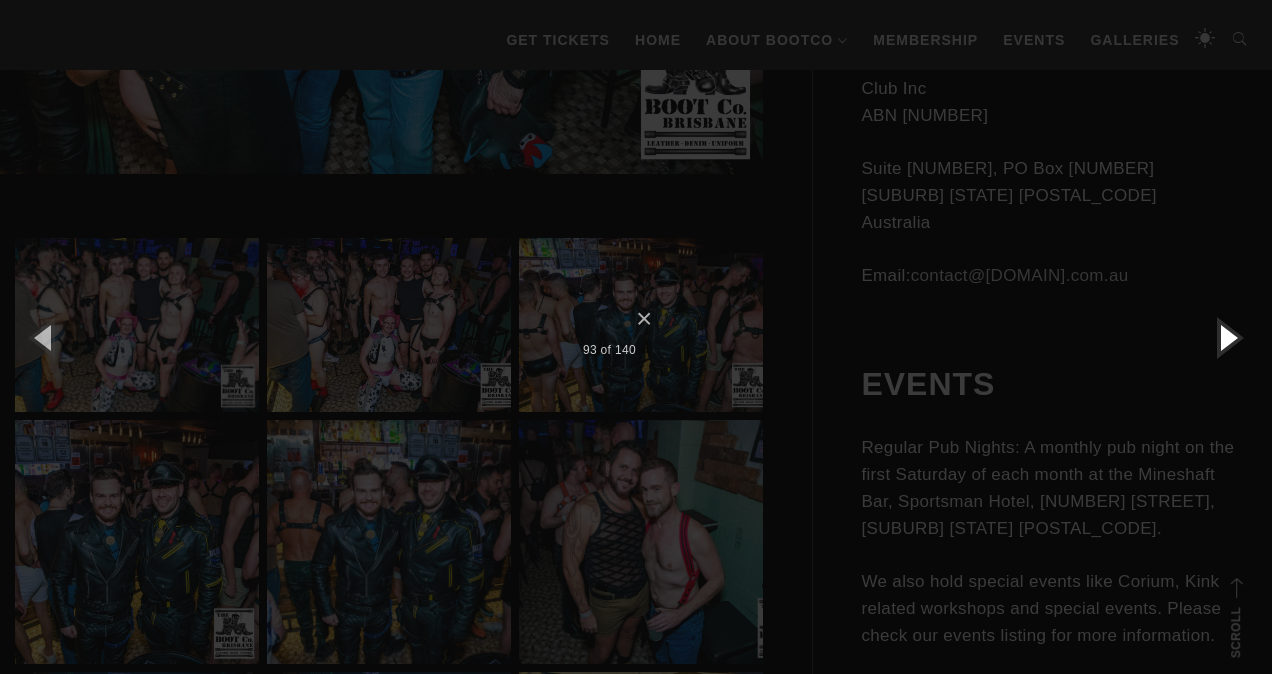 click at bounding box center (1227, 337) 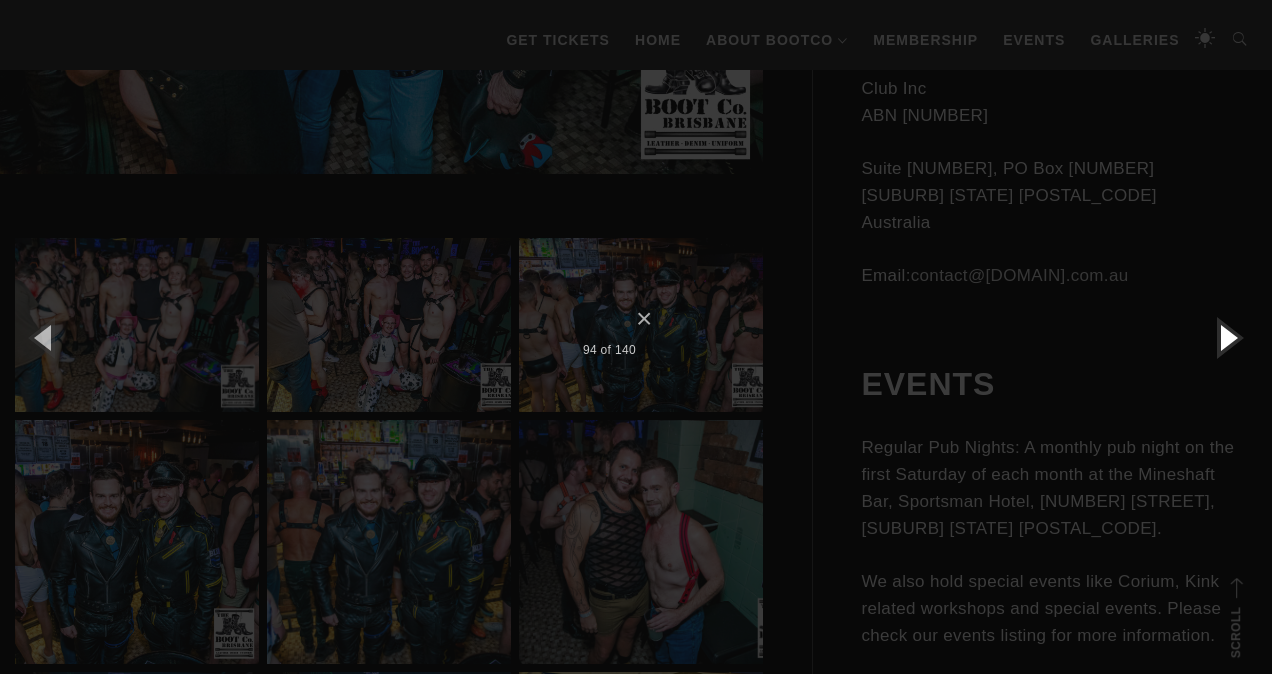click at bounding box center (1227, 337) 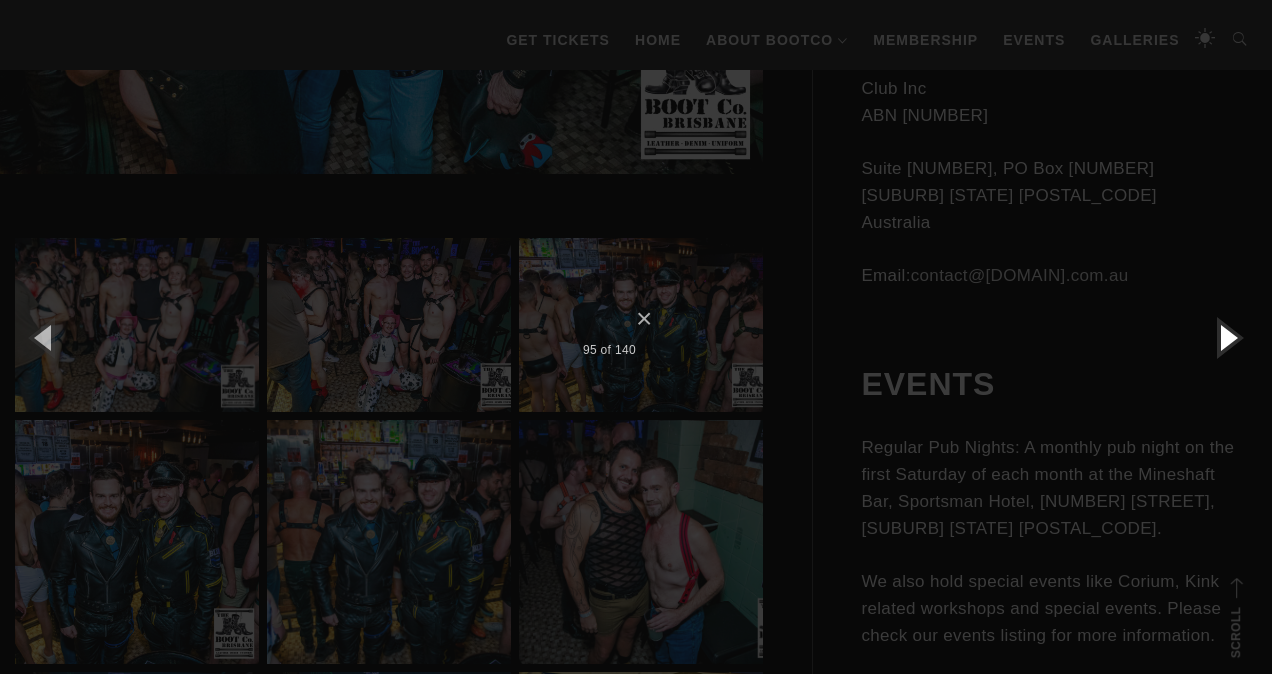 click at bounding box center (1227, 337) 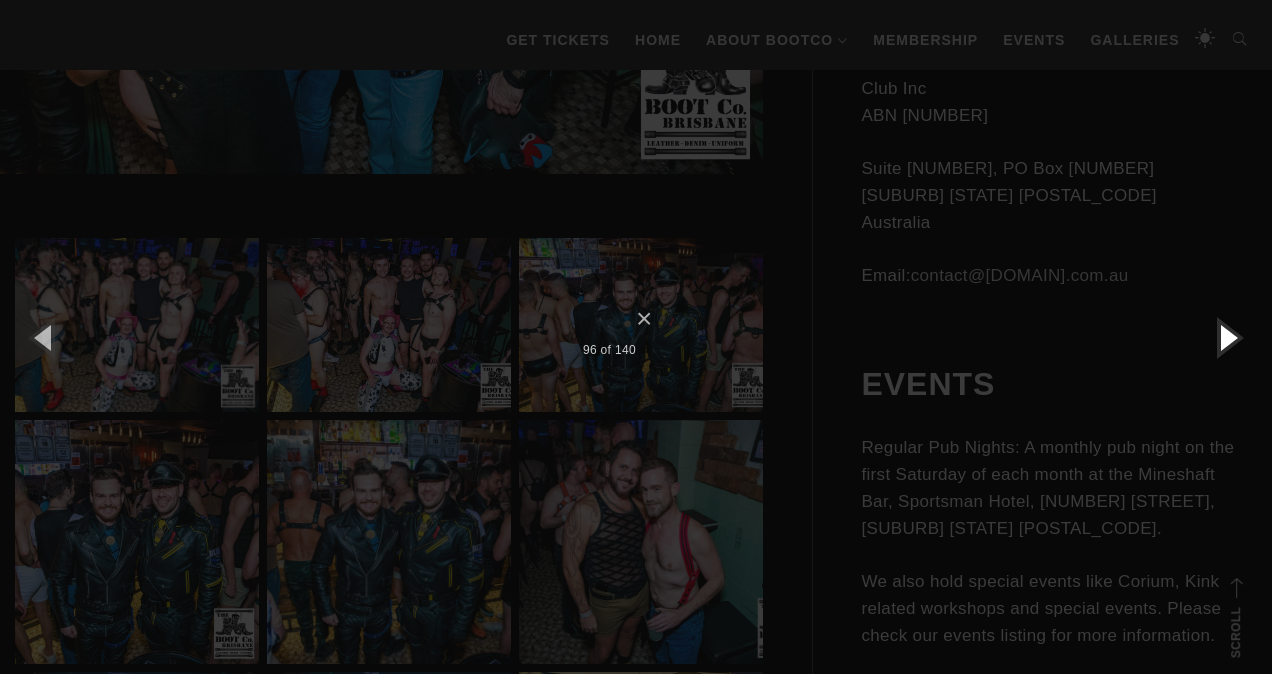 click at bounding box center [1227, 337] 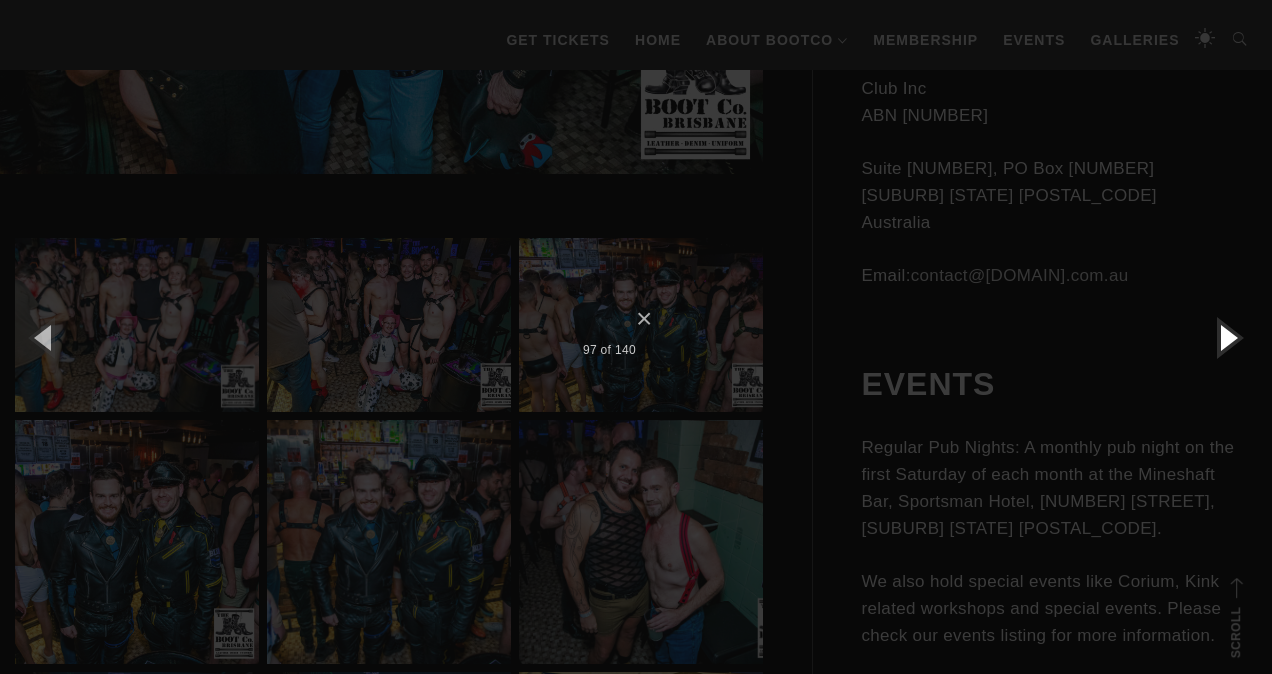 click at bounding box center (1227, 337) 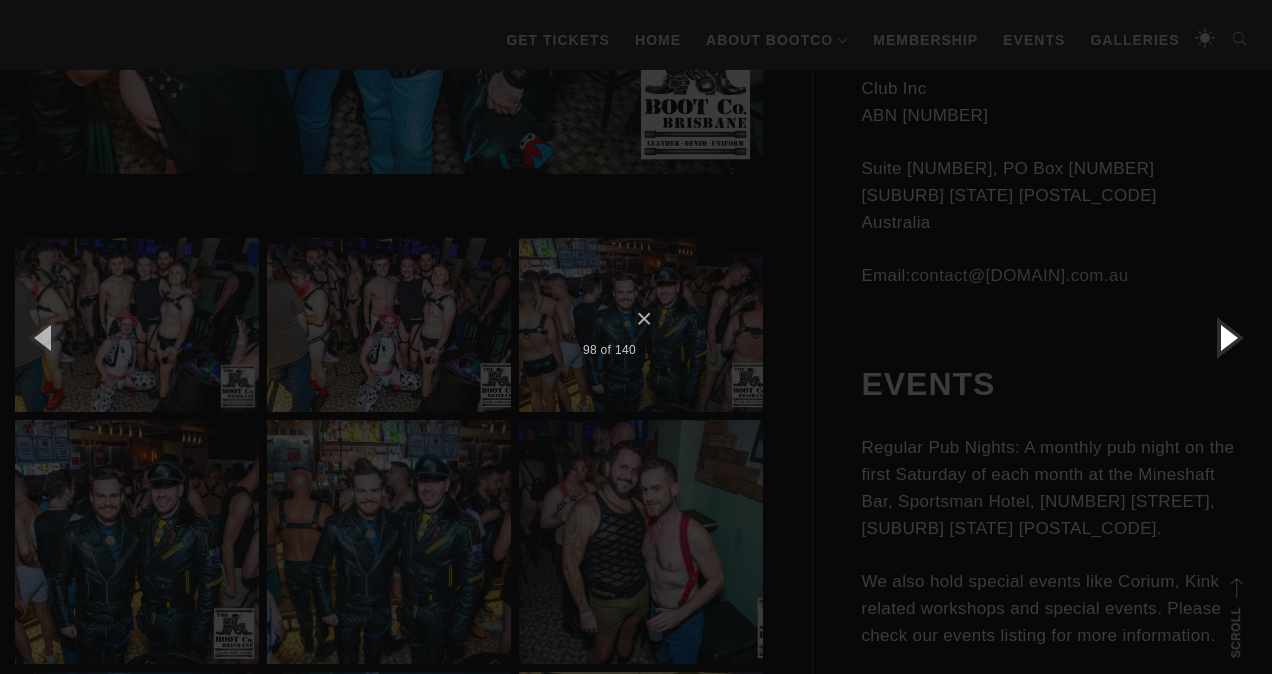 click at bounding box center (1227, 337) 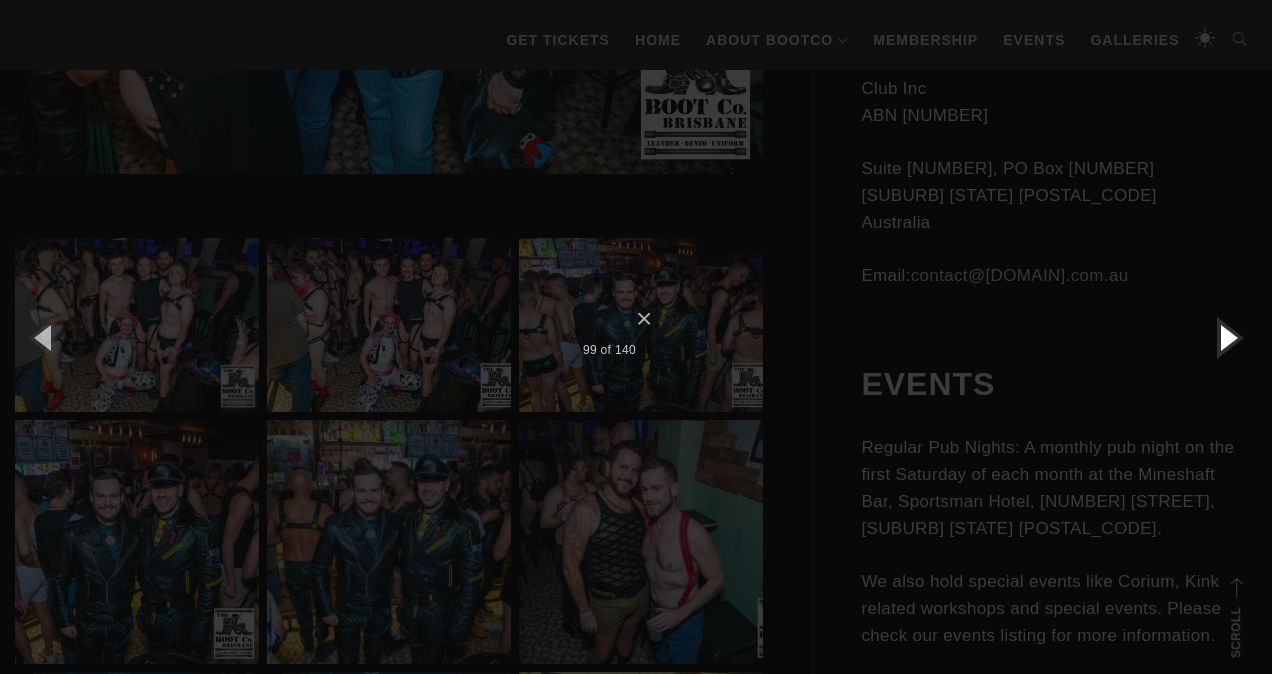 click at bounding box center (1227, 337) 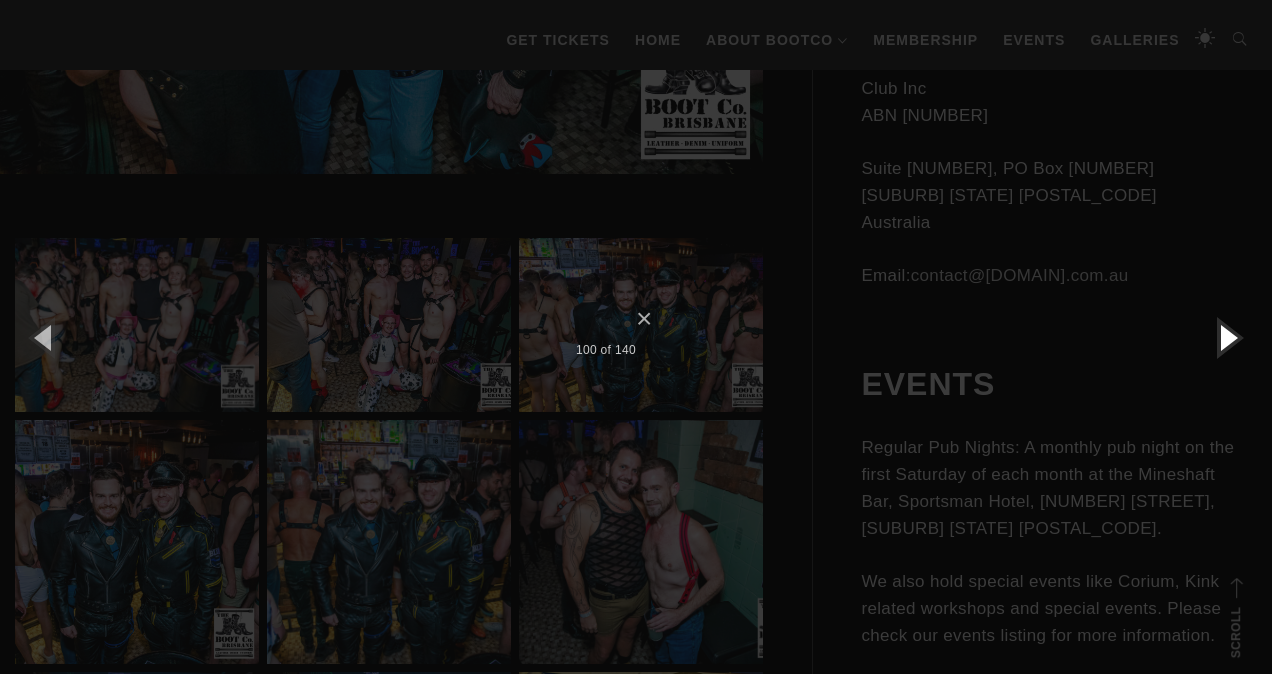 click at bounding box center (1227, 337) 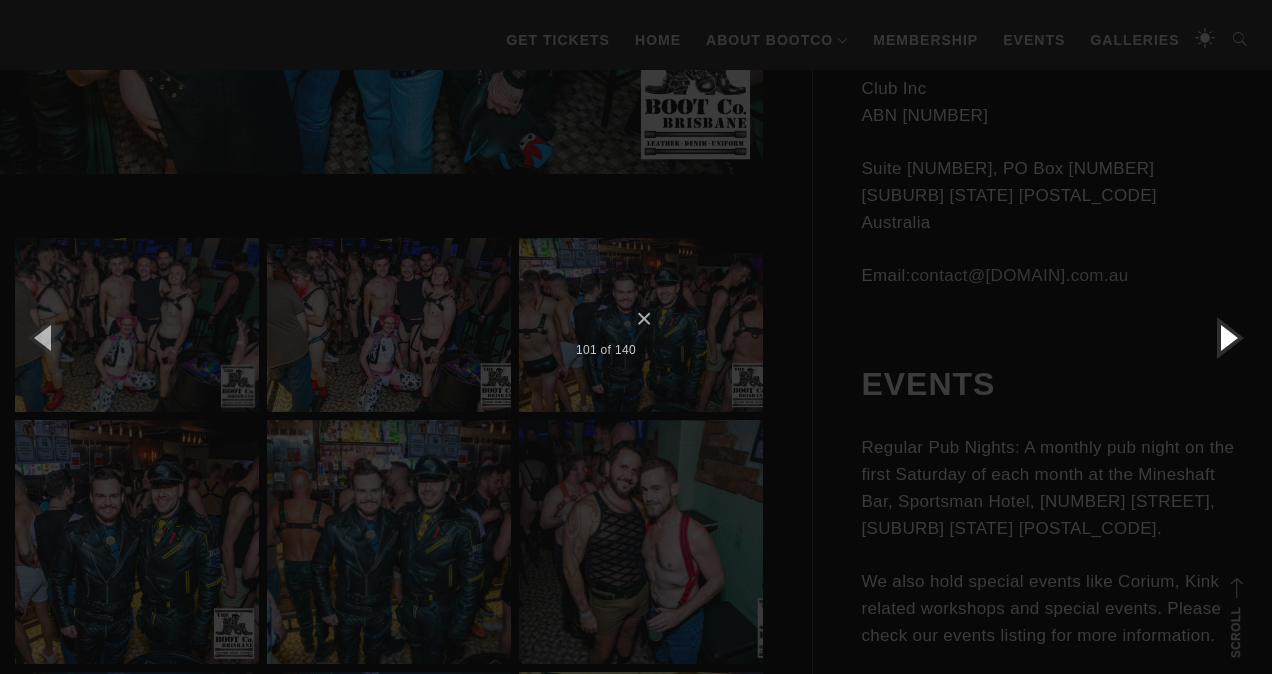 click at bounding box center (1227, 337) 